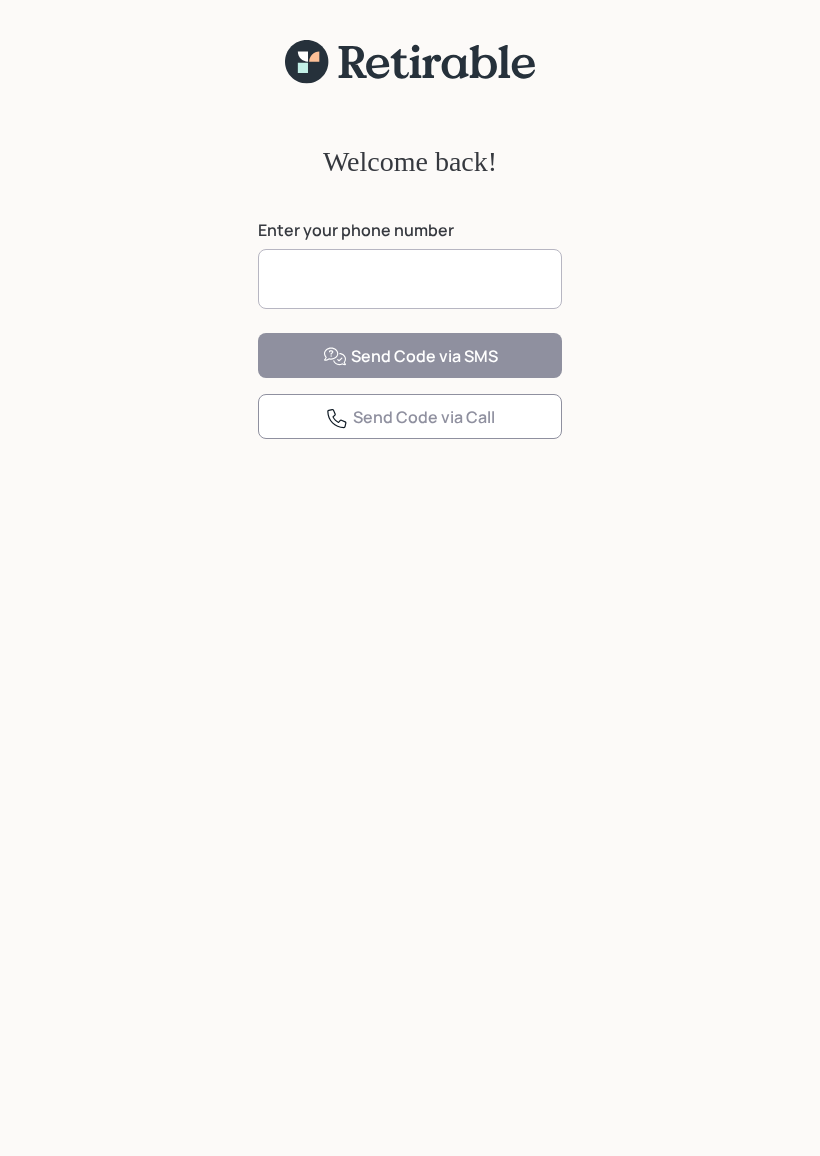 scroll, scrollTop: 0, scrollLeft: 0, axis: both 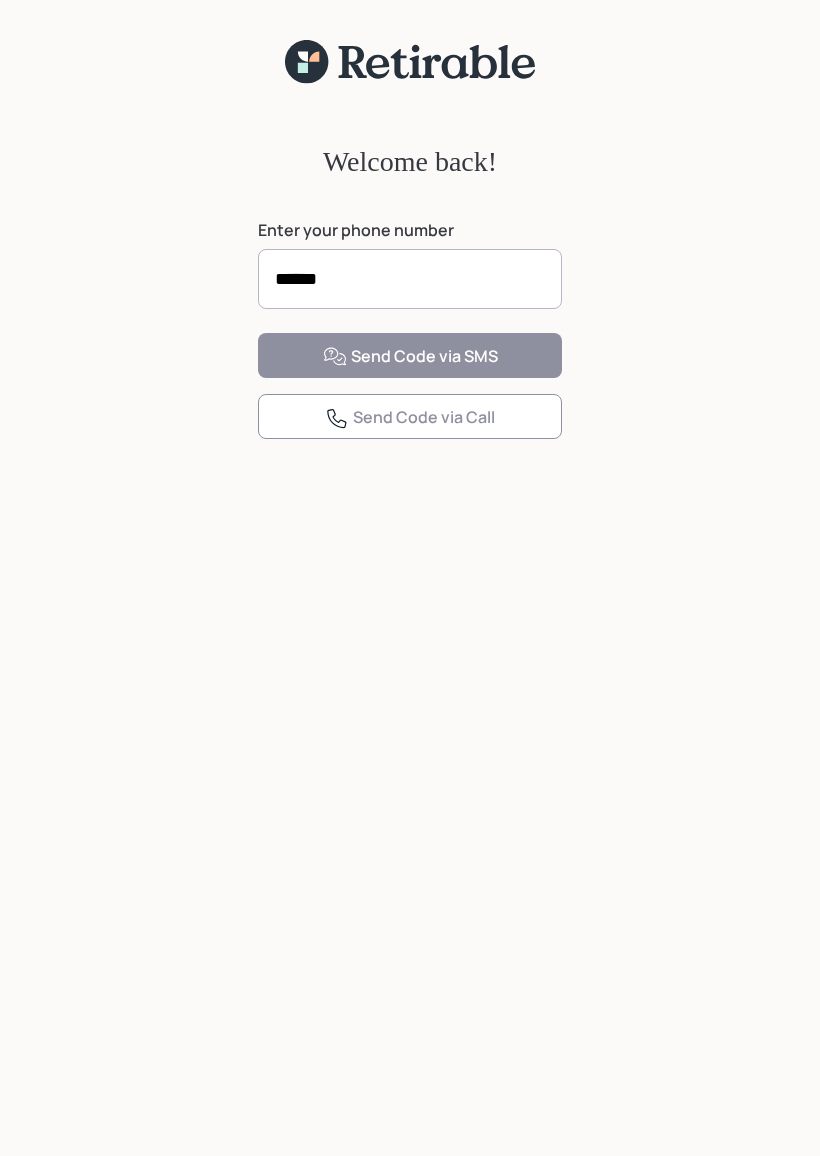 type on "*******" 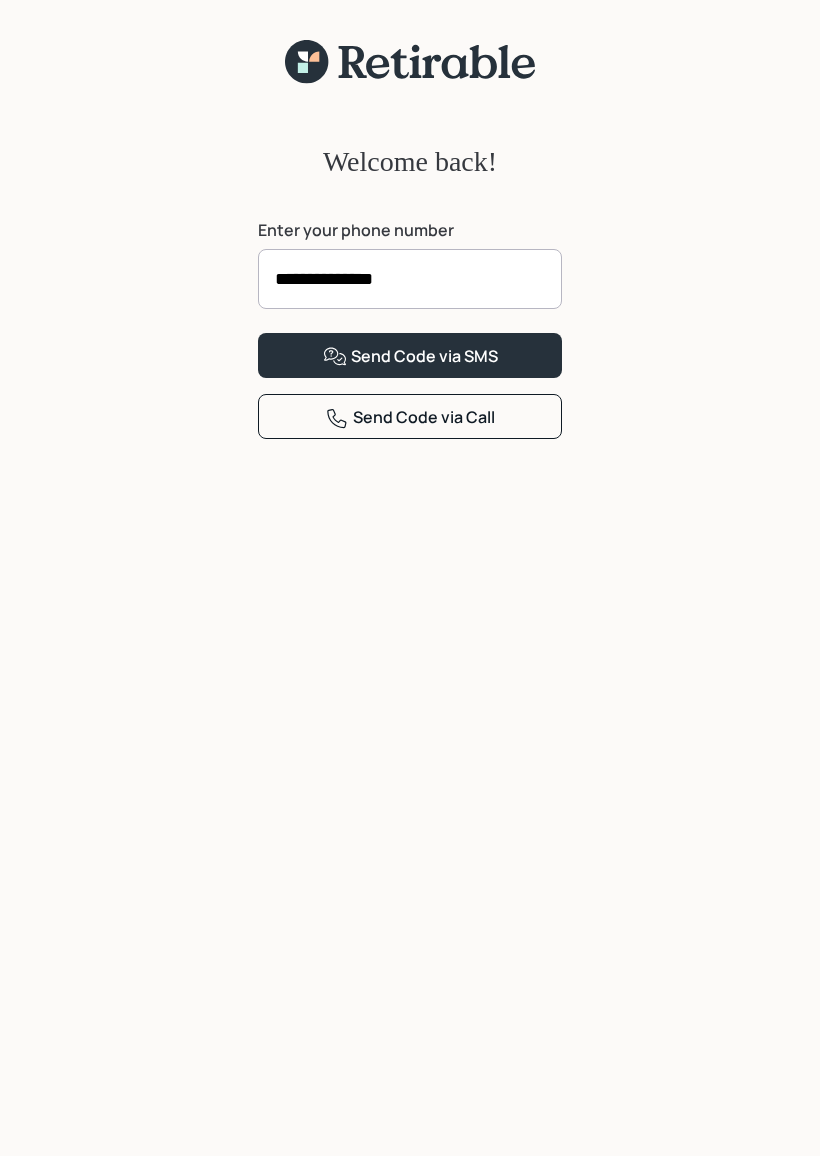 click on "Send Code via SMS" at bounding box center [410, 357] 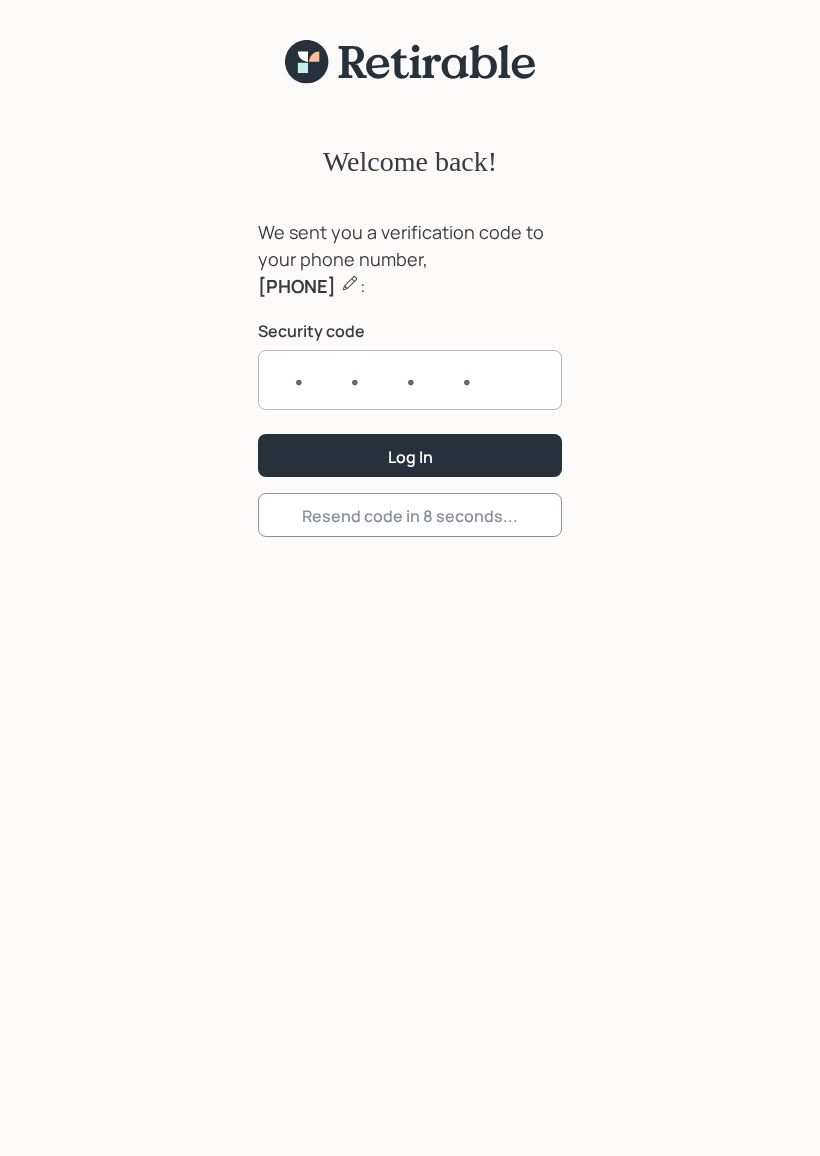 click at bounding box center (410, 380) 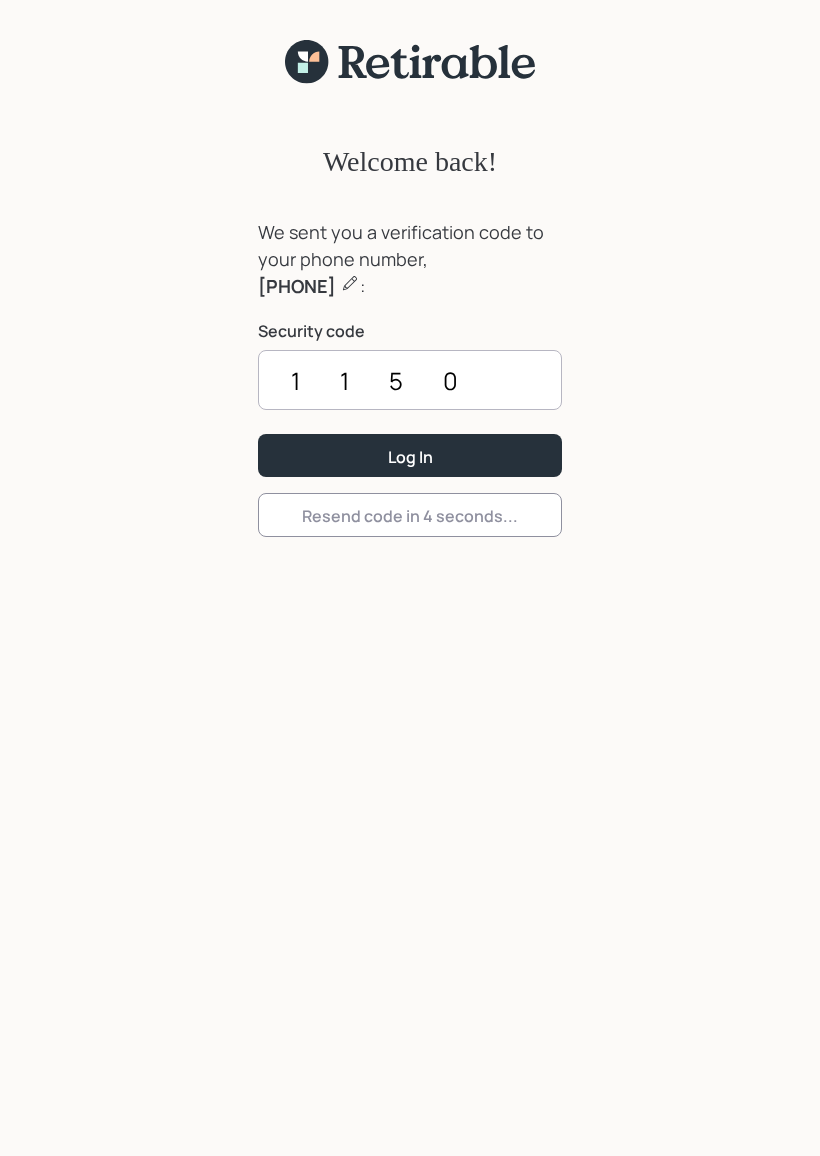 type on "1150" 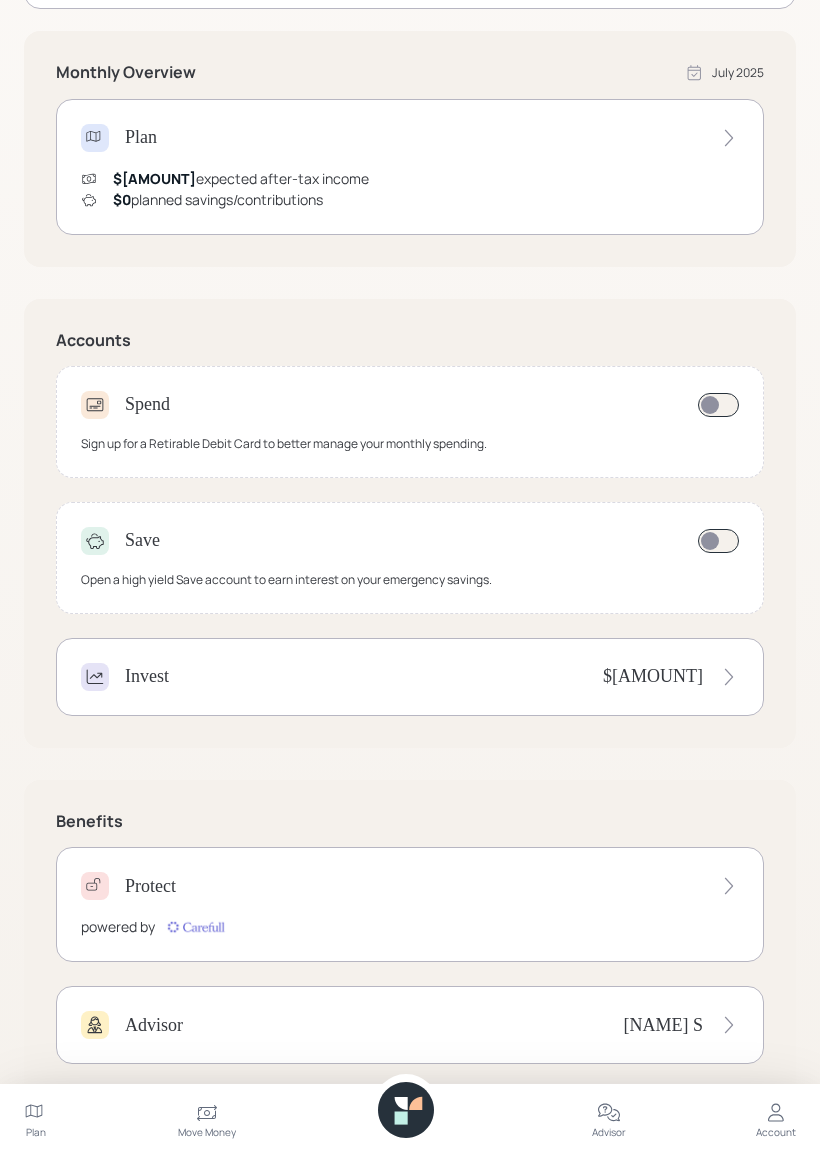 scroll, scrollTop: 422, scrollLeft: 0, axis: vertical 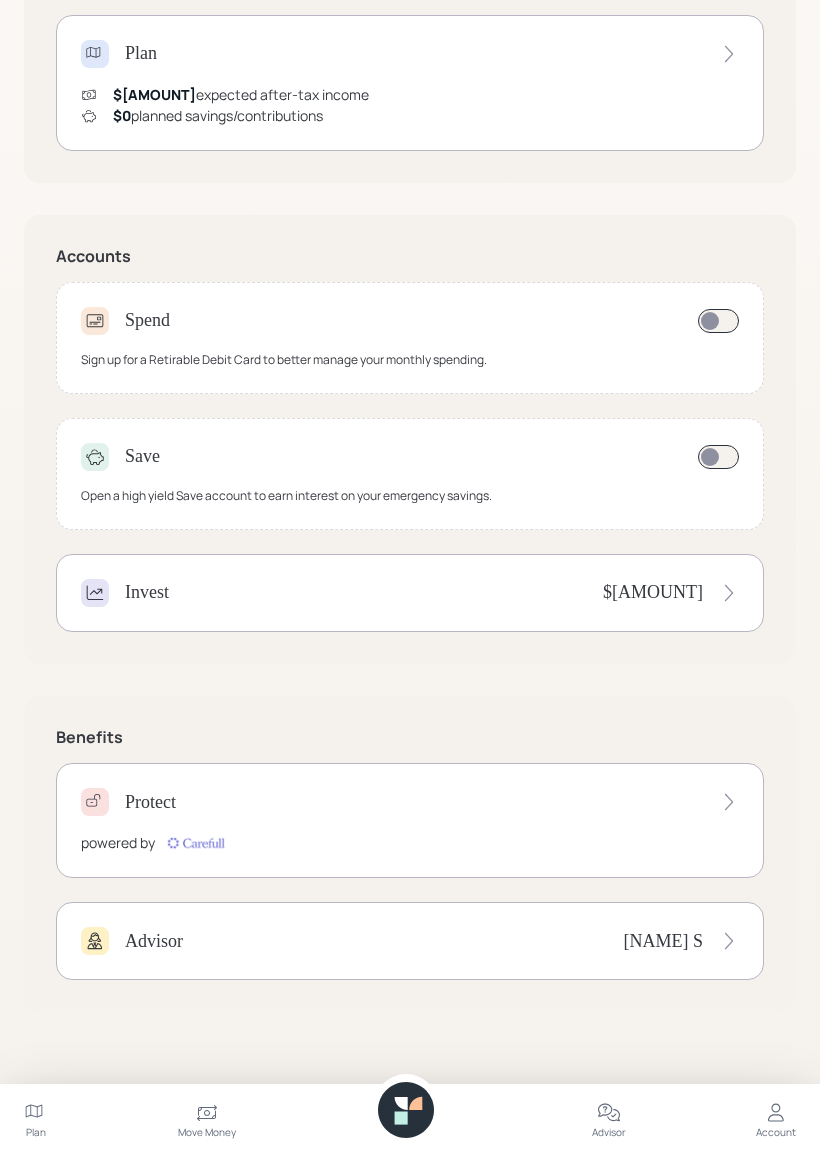 click on "Account" at bounding box center (776, 1132) 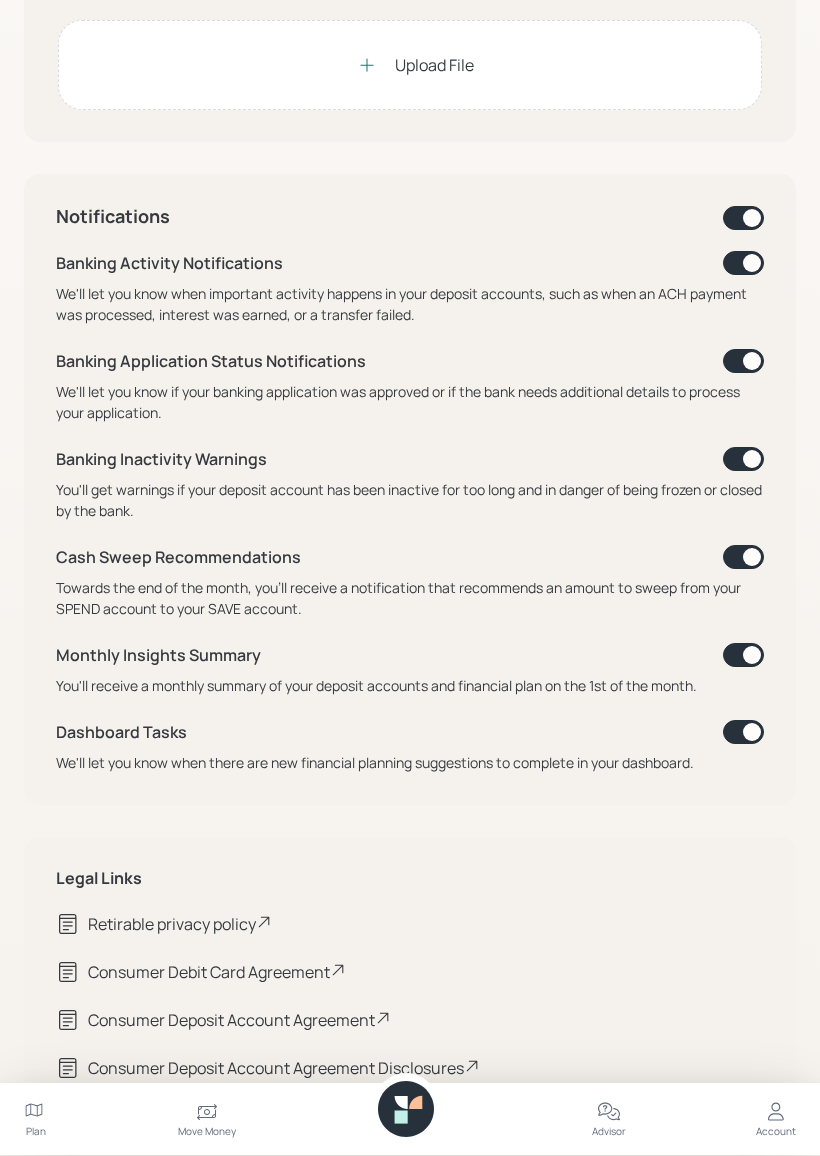 scroll, scrollTop: 740, scrollLeft: 0, axis: vertical 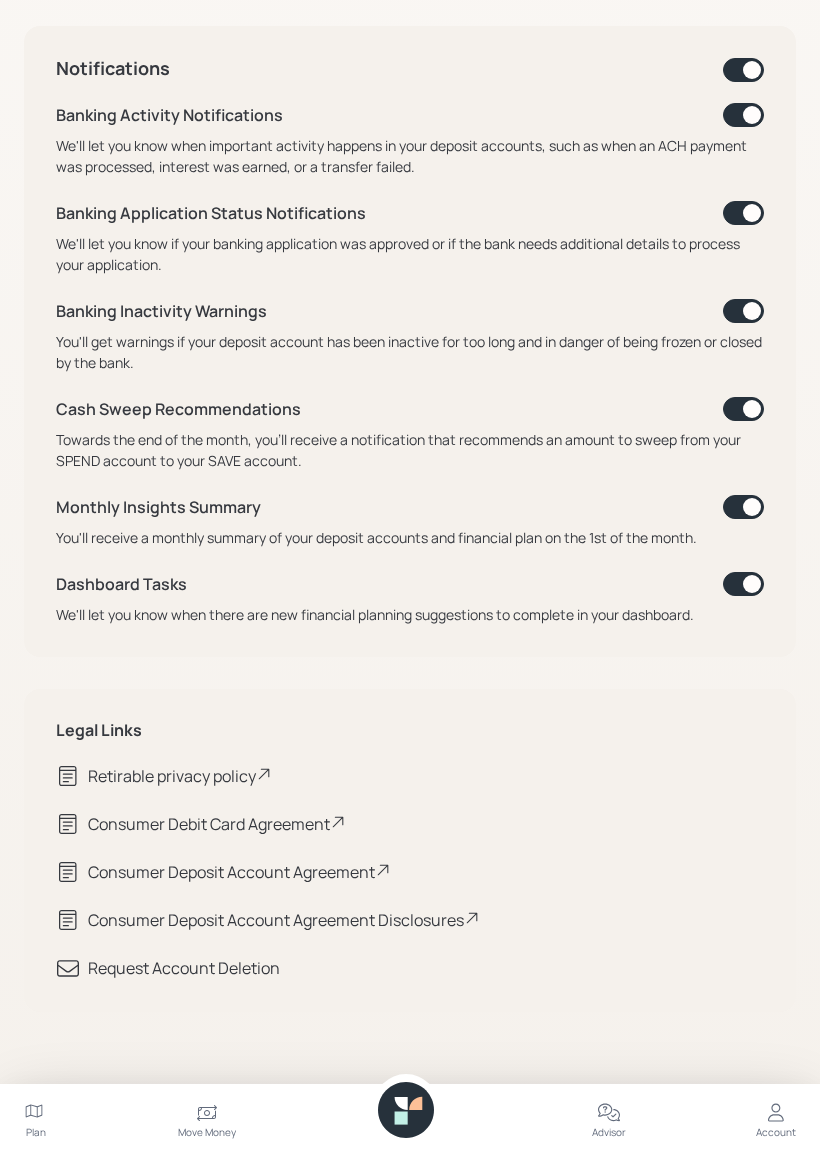 click at bounding box center (34, 1110) 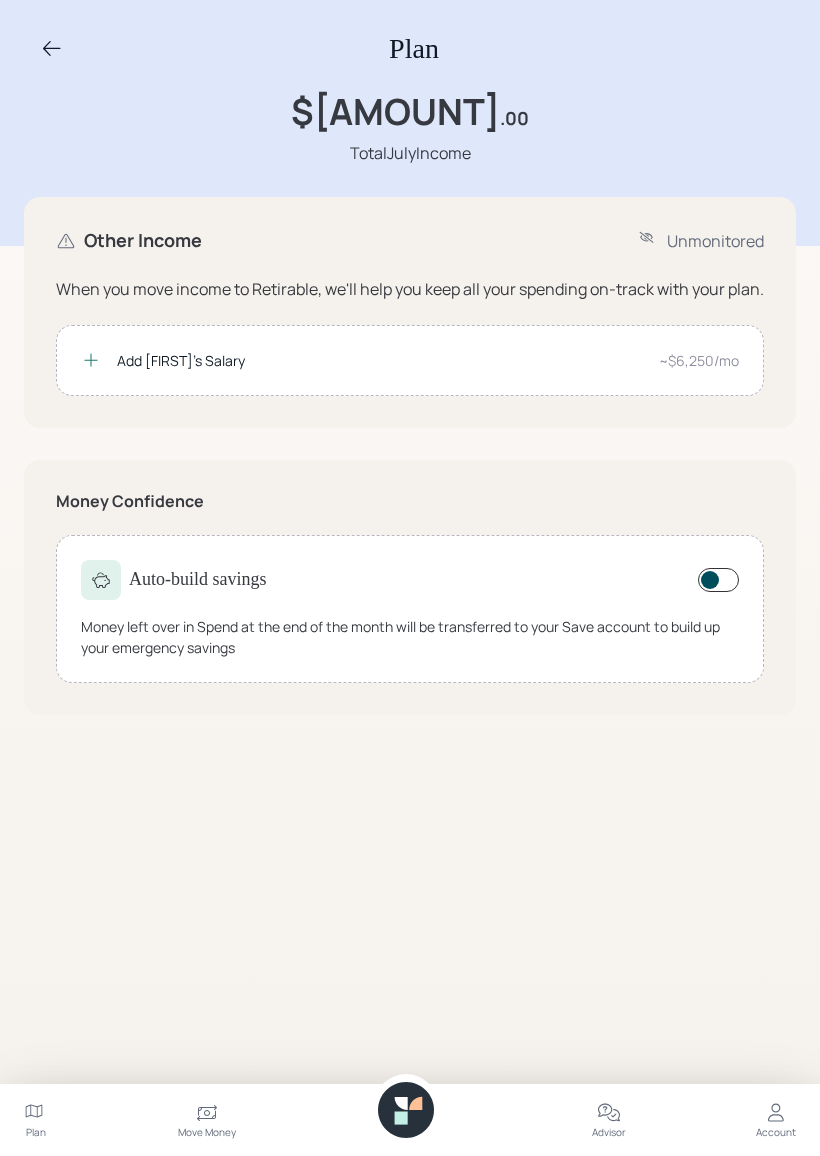 click at bounding box center (52, 49) 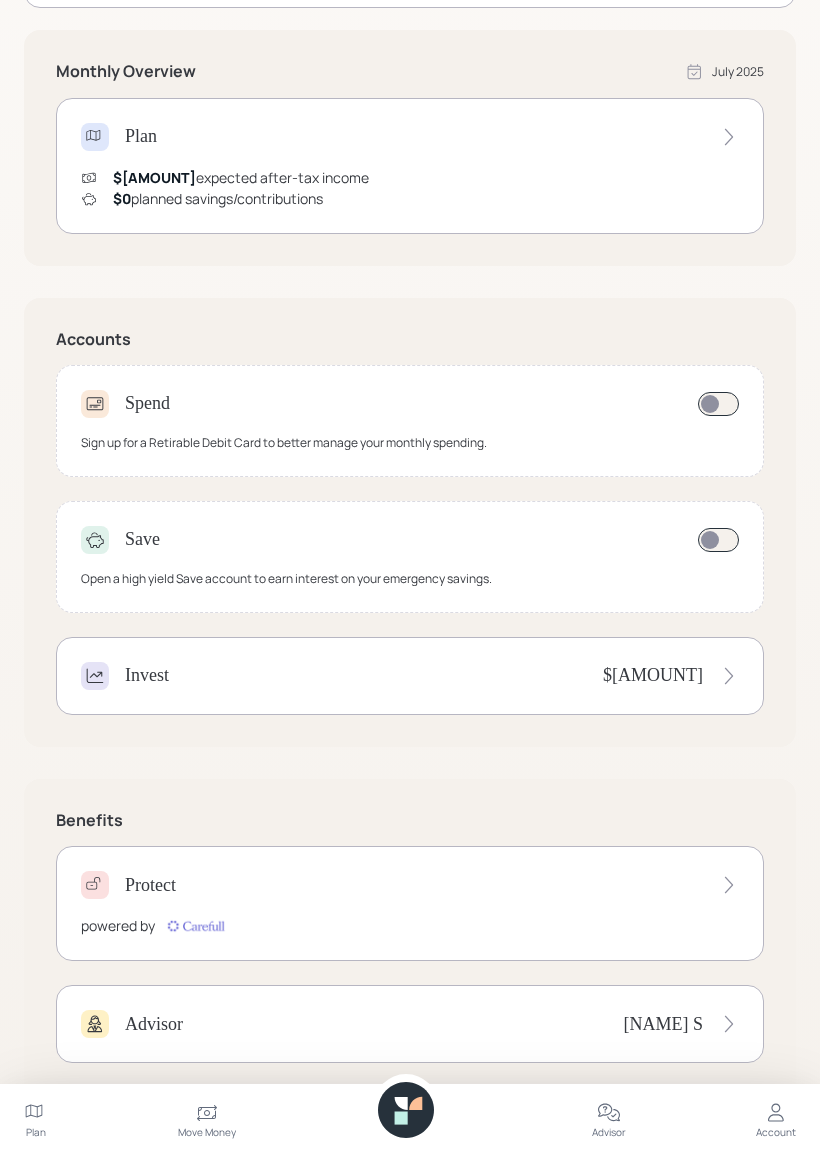 scroll, scrollTop: 422, scrollLeft: 0, axis: vertical 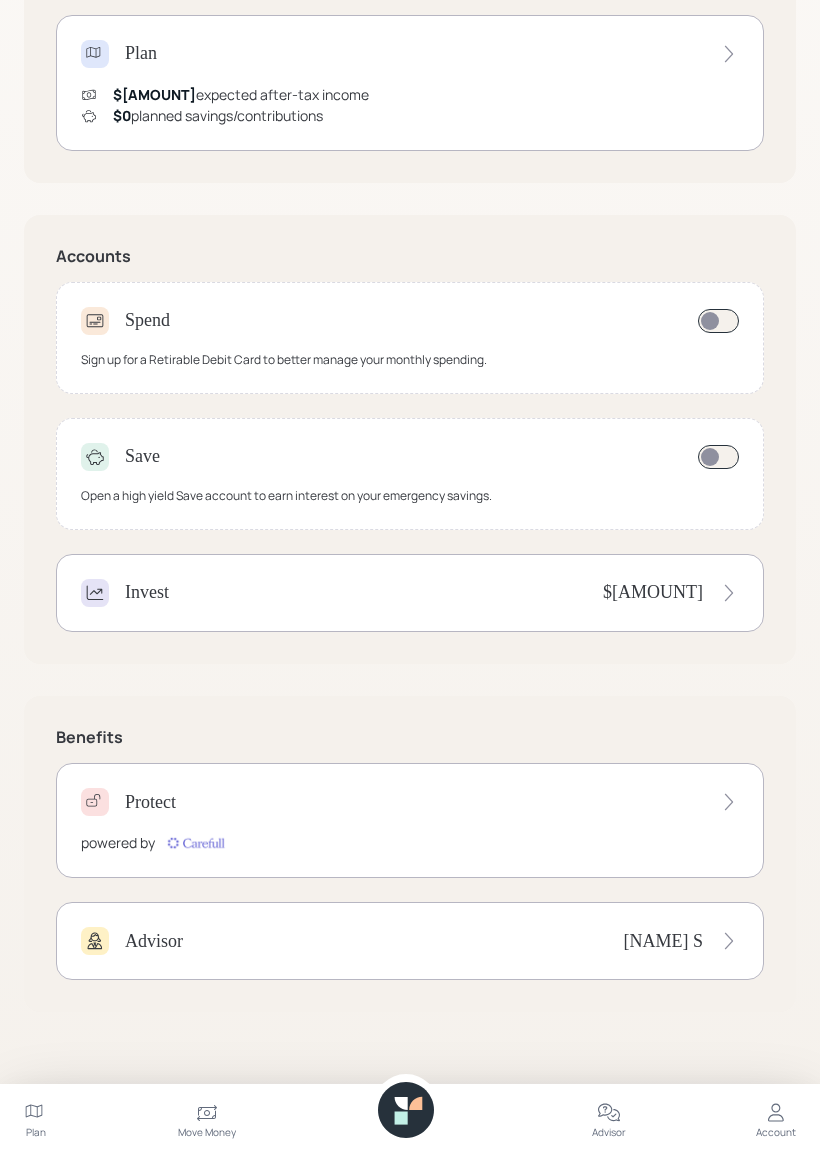 click at bounding box center (776, 1113) 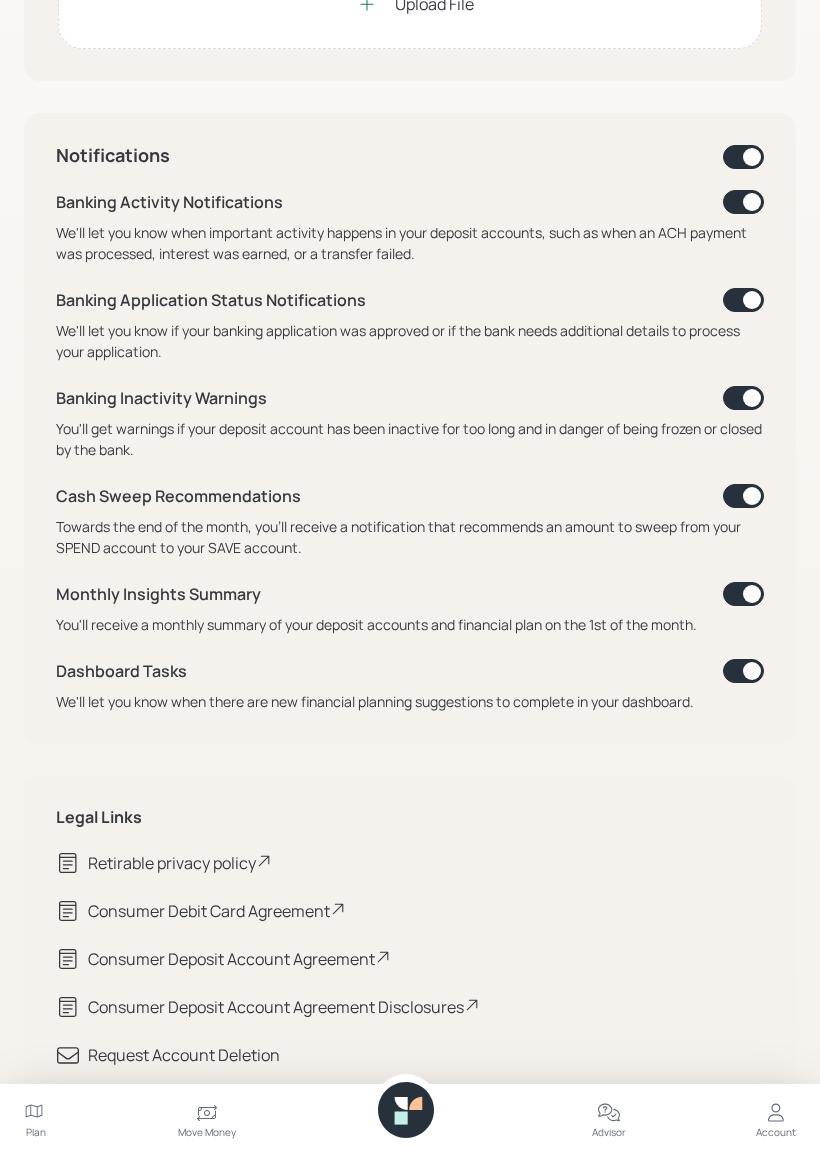 scroll, scrollTop: 740, scrollLeft: 0, axis: vertical 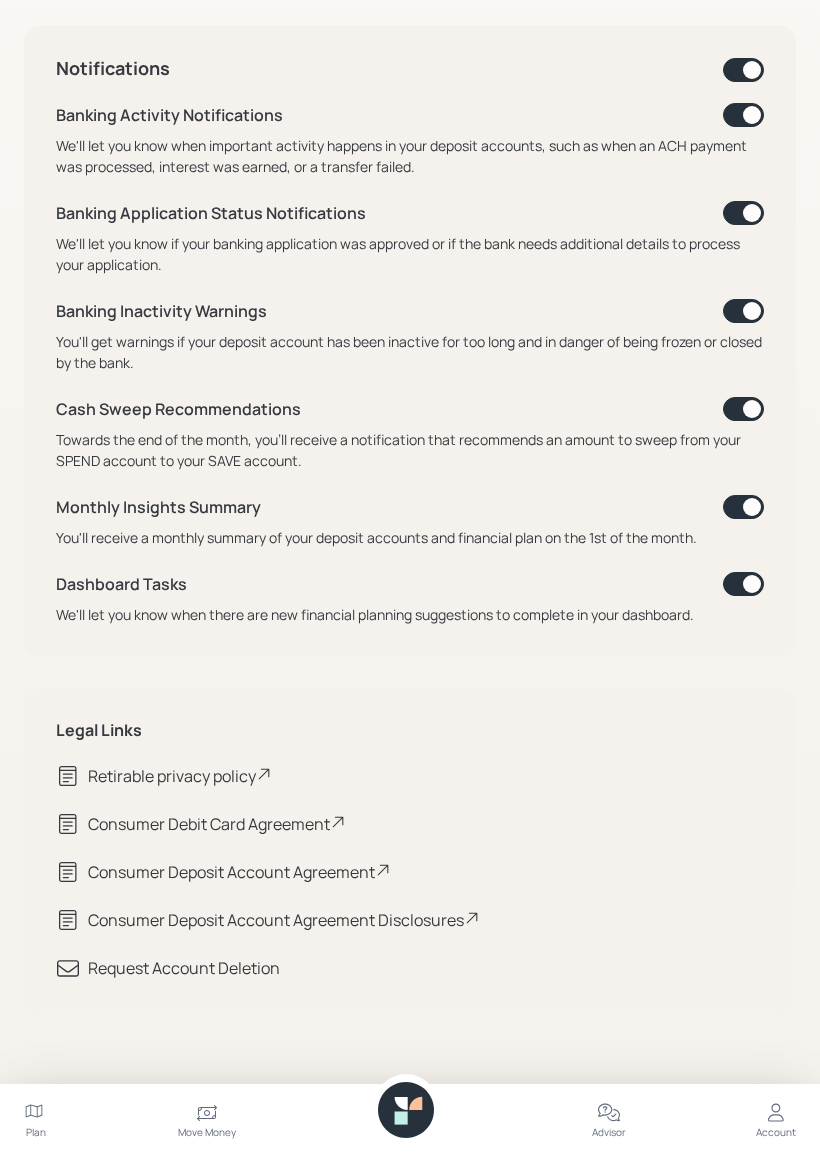 click at bounding box center (207, 1113) 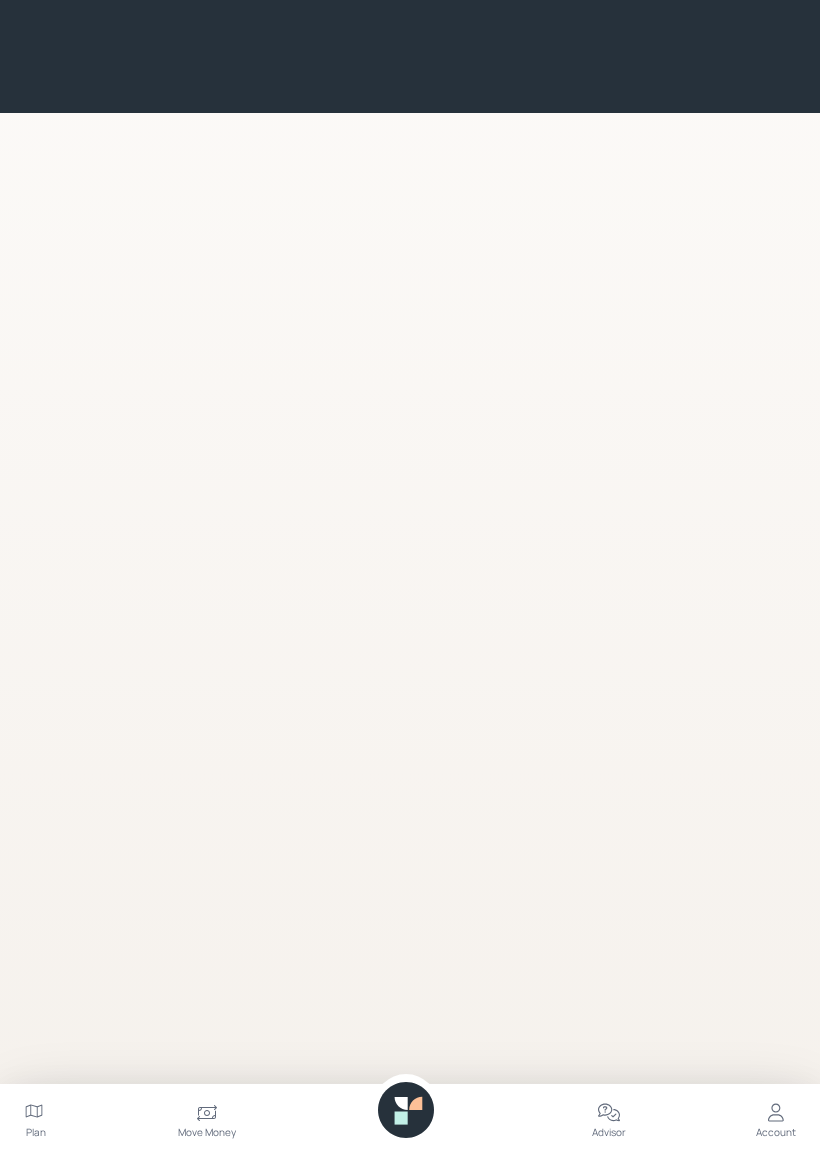 scroll, scrollTop: 0, scrollLeft: 0, axis: both 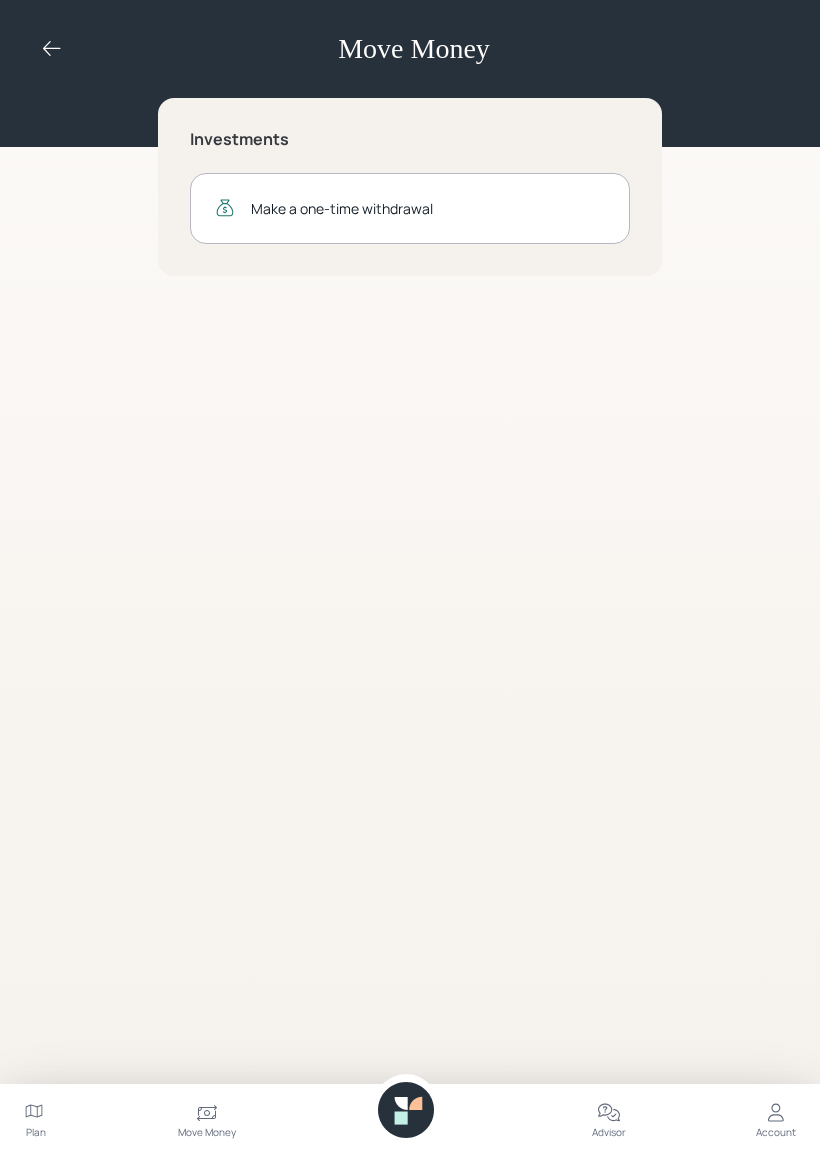 click at bounding box center (415, 1103) 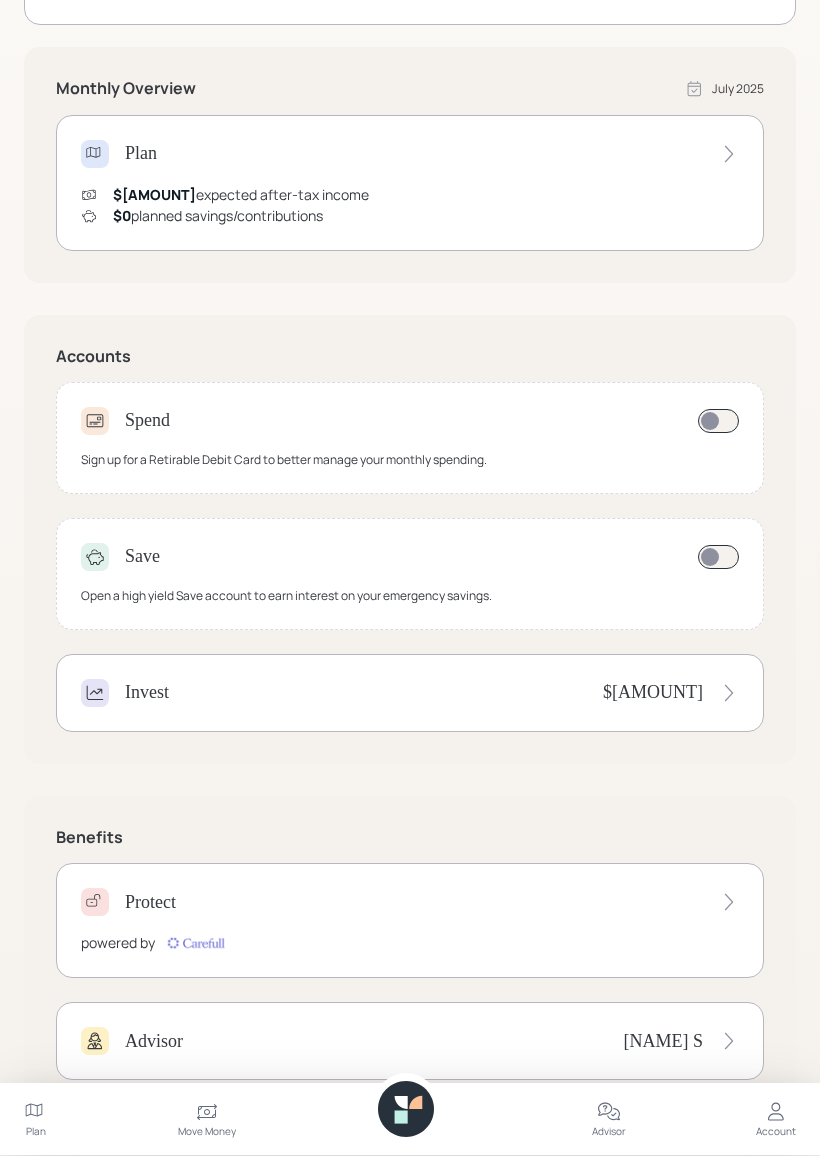 scroll, scrollTop: 422, scrollLeft: 0, axis: vertical 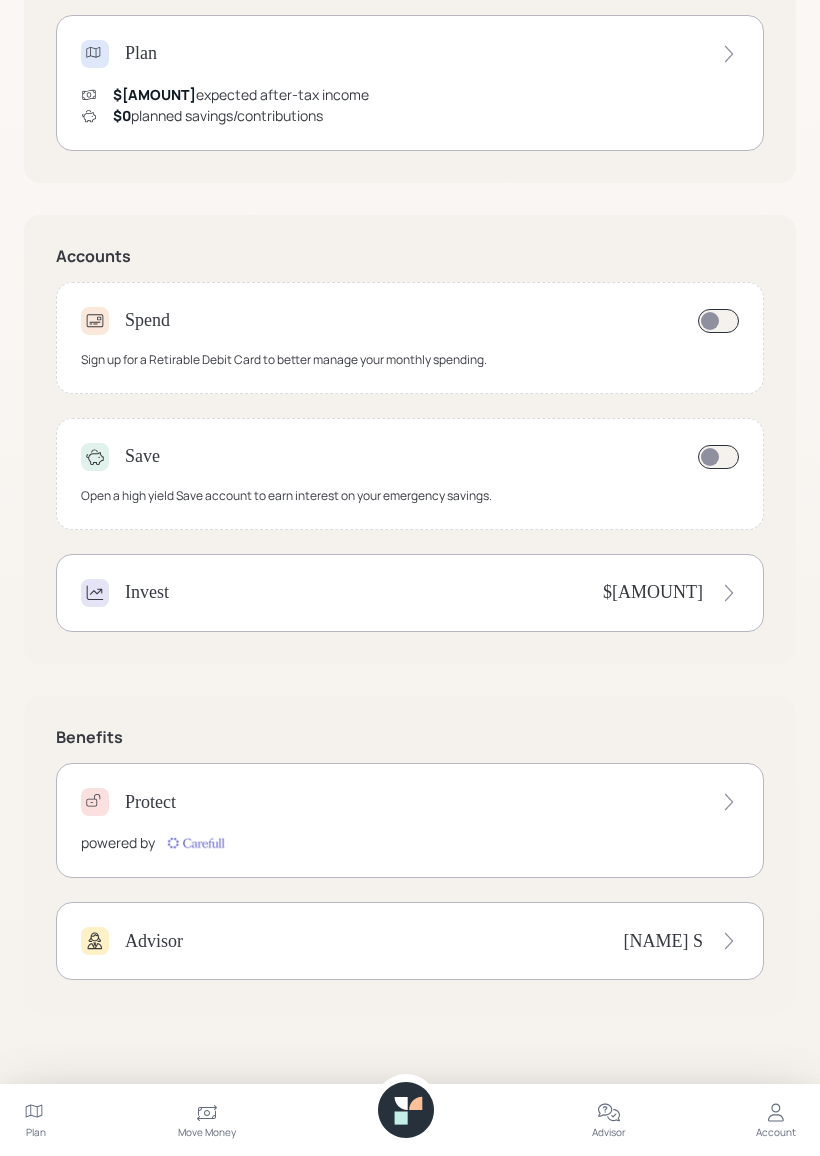 click on "Advisor" at bounding box center (609, 1120) 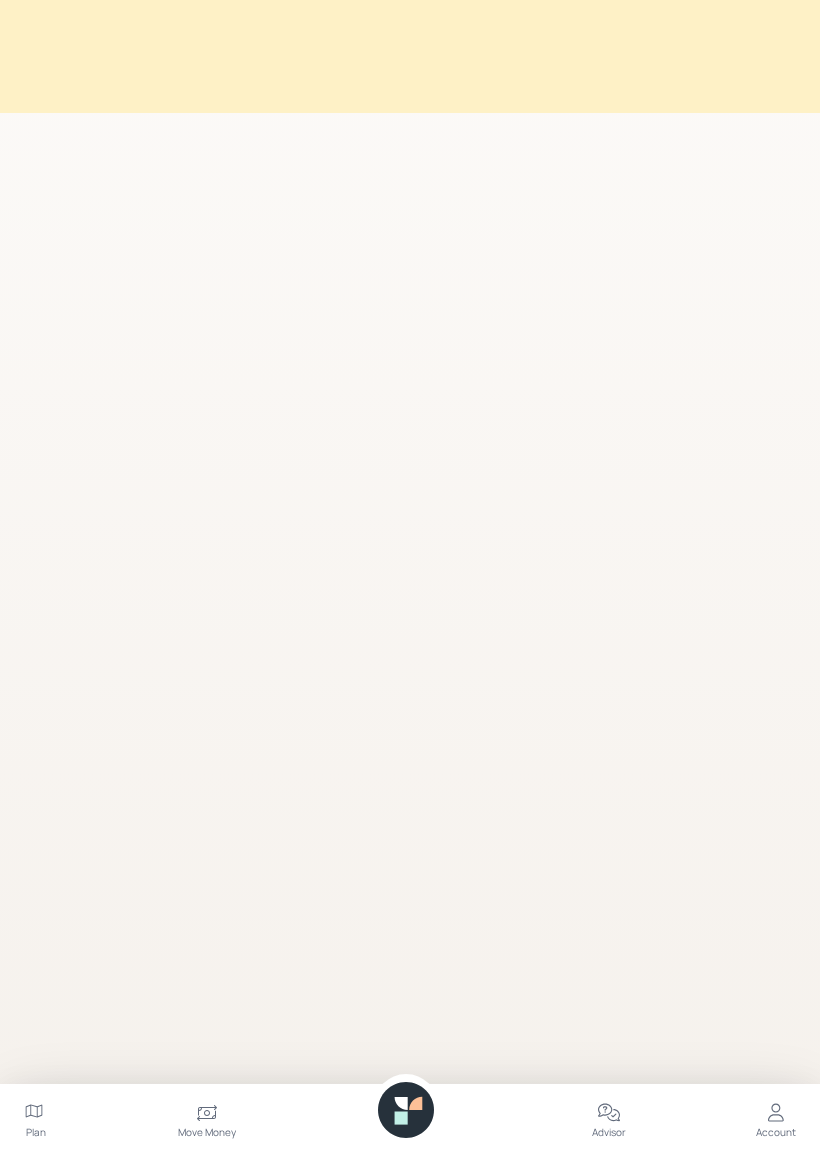 scroll, scrollTop: 0, scrollLeft: 0, axis: both 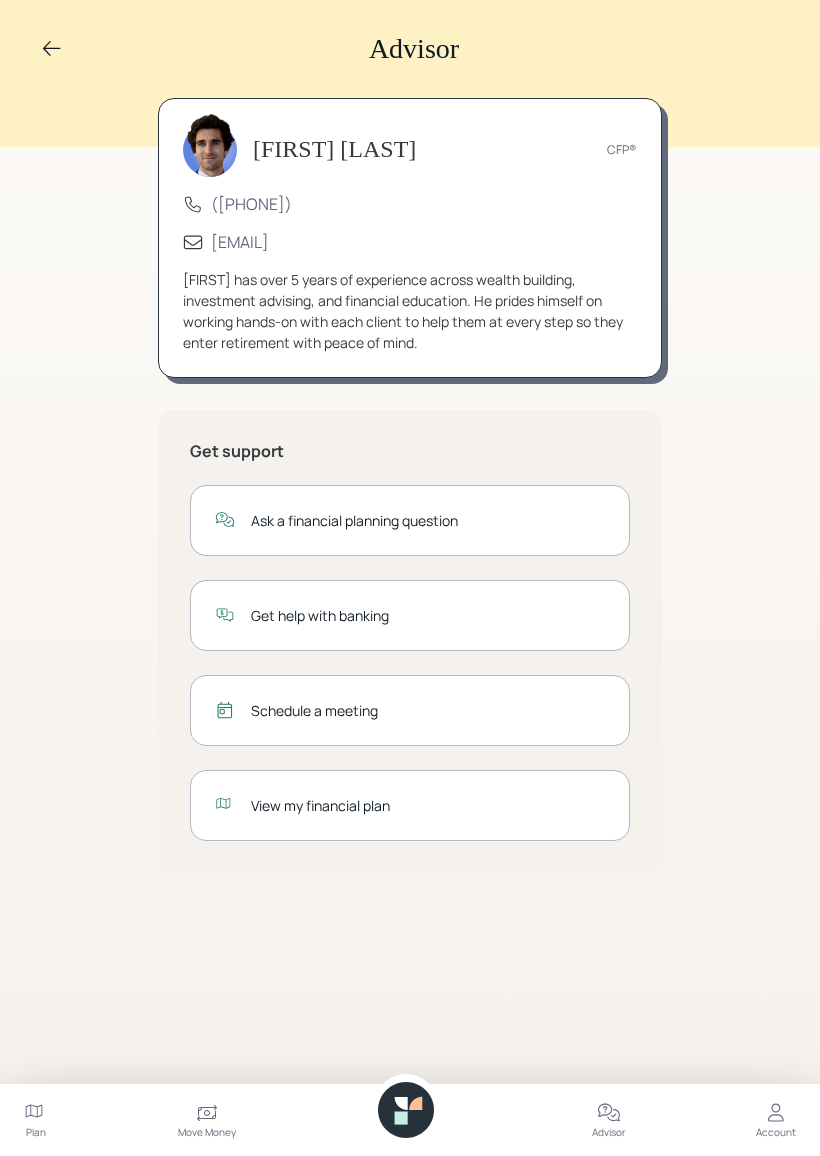 click at bounding box center (776, 1113) 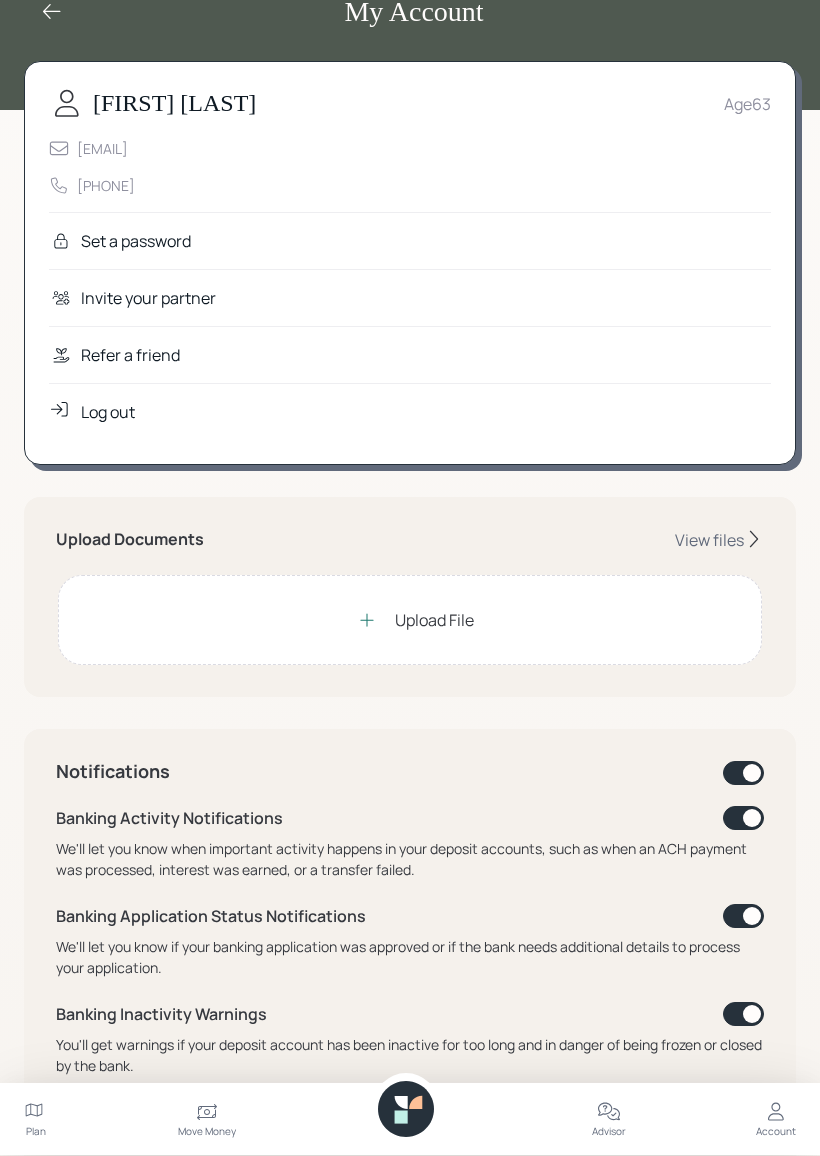 scroll, scrollTop: 0, scrollLeft: 0, axis: both 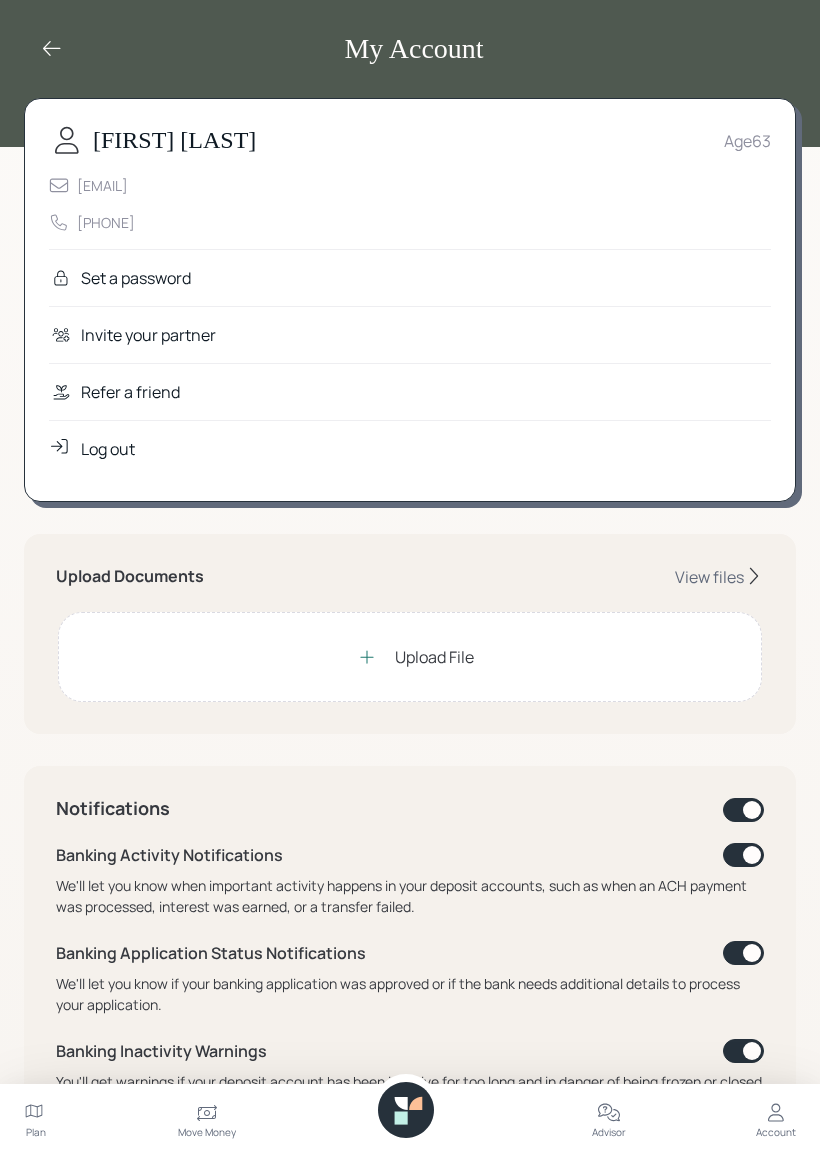 click at bounding box center [52, 48] 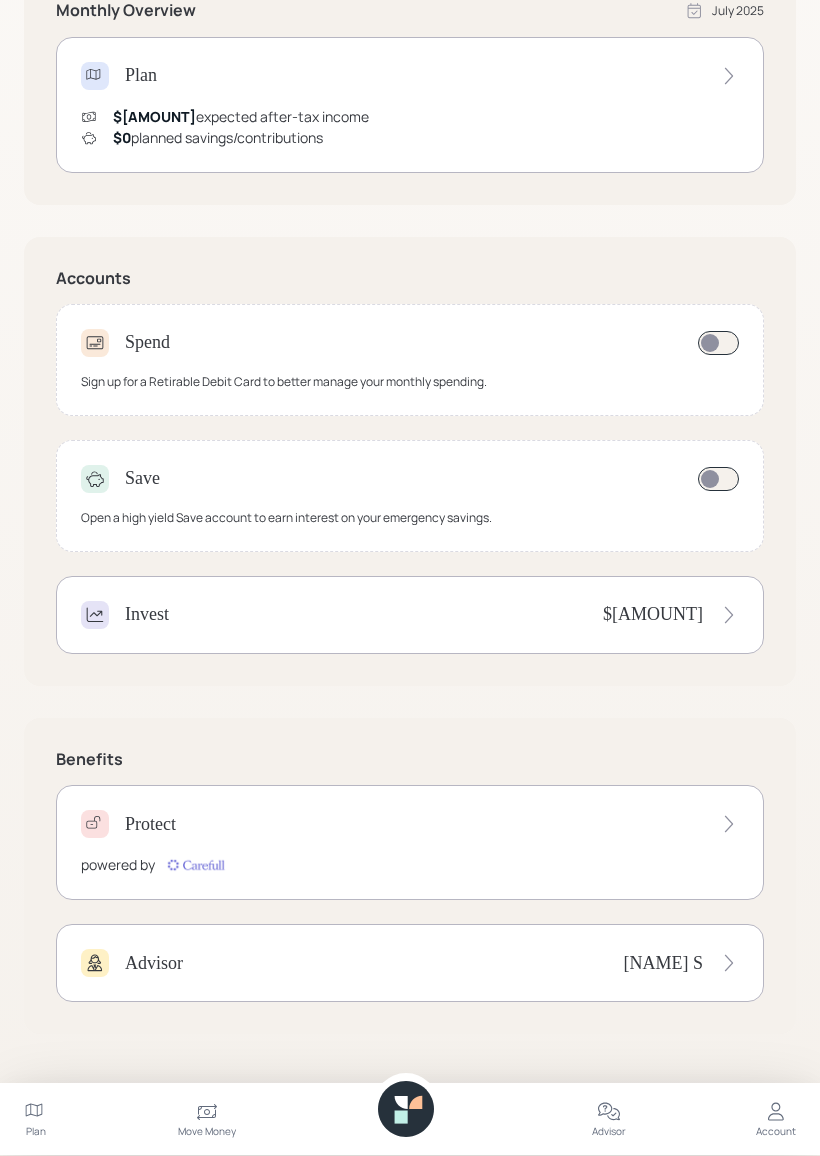 scroll, scrollTop: 422, scrollLeft: 0, axis: vertical 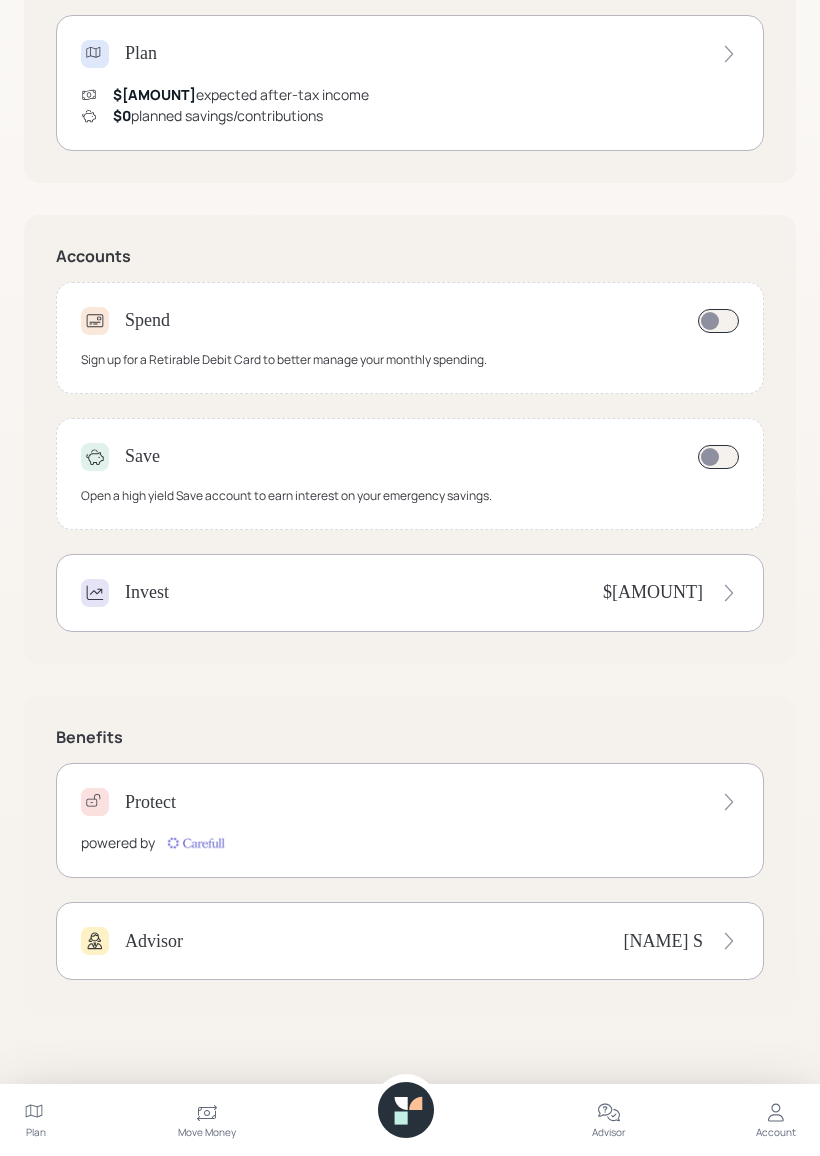 click at bounding box center [36, 1113] 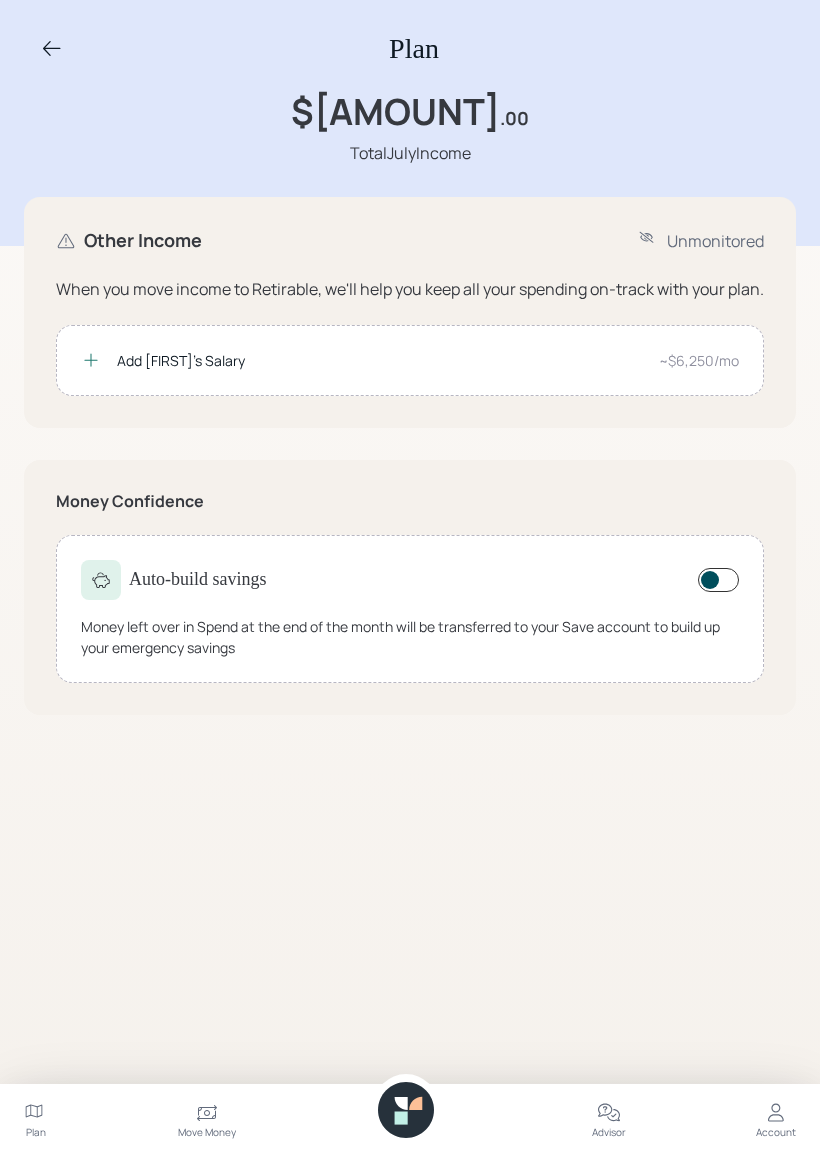 click on "Plan" at bounding box center [410, 49] 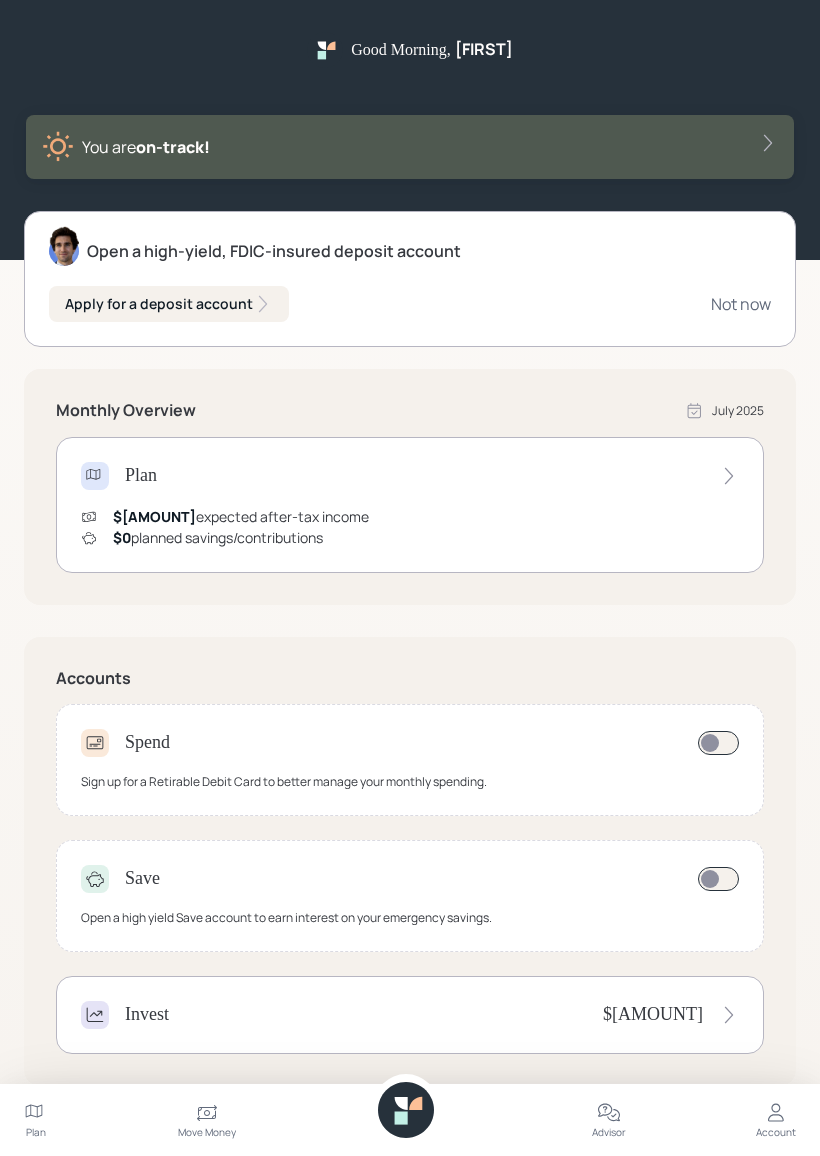 click on "Good Morning , [FIRST] You are  on‑track!" at bounding box center [410, 105] 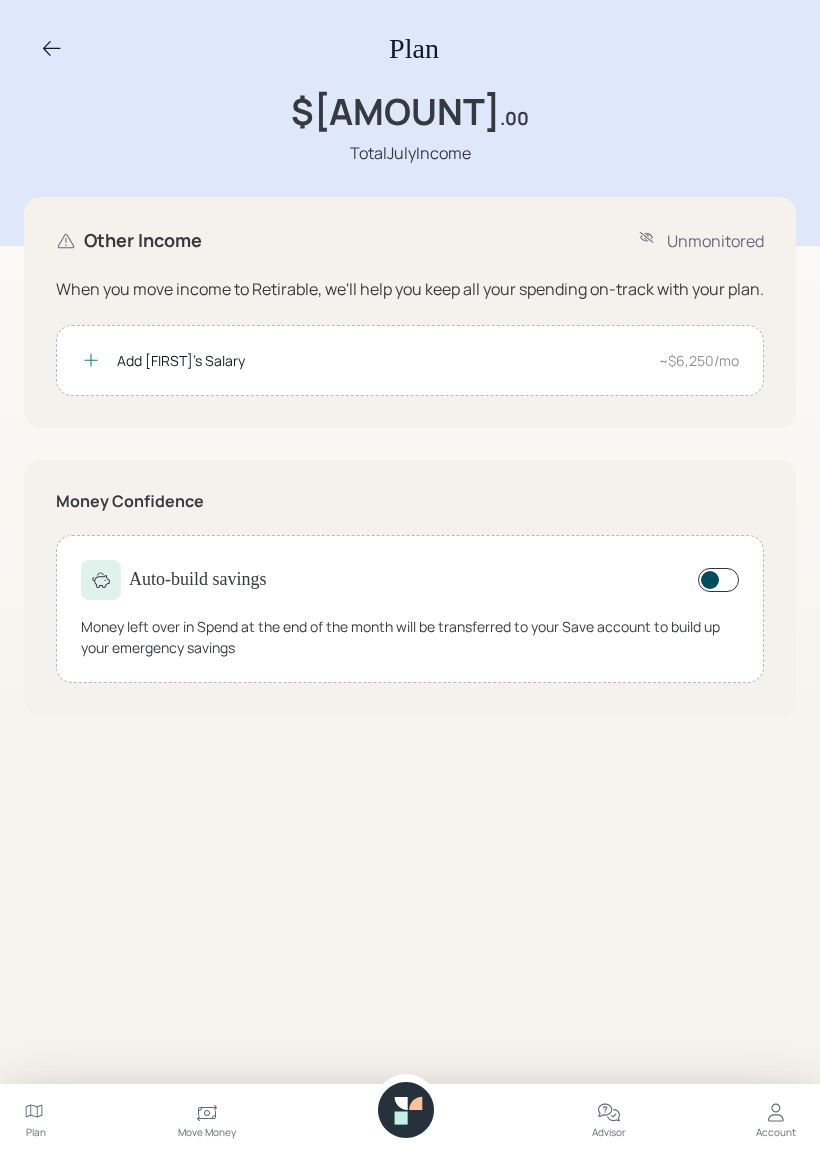 click on "Plan $[AMOUNT] .00 Total [MONTH] Income" at bounding box center [410, 123] 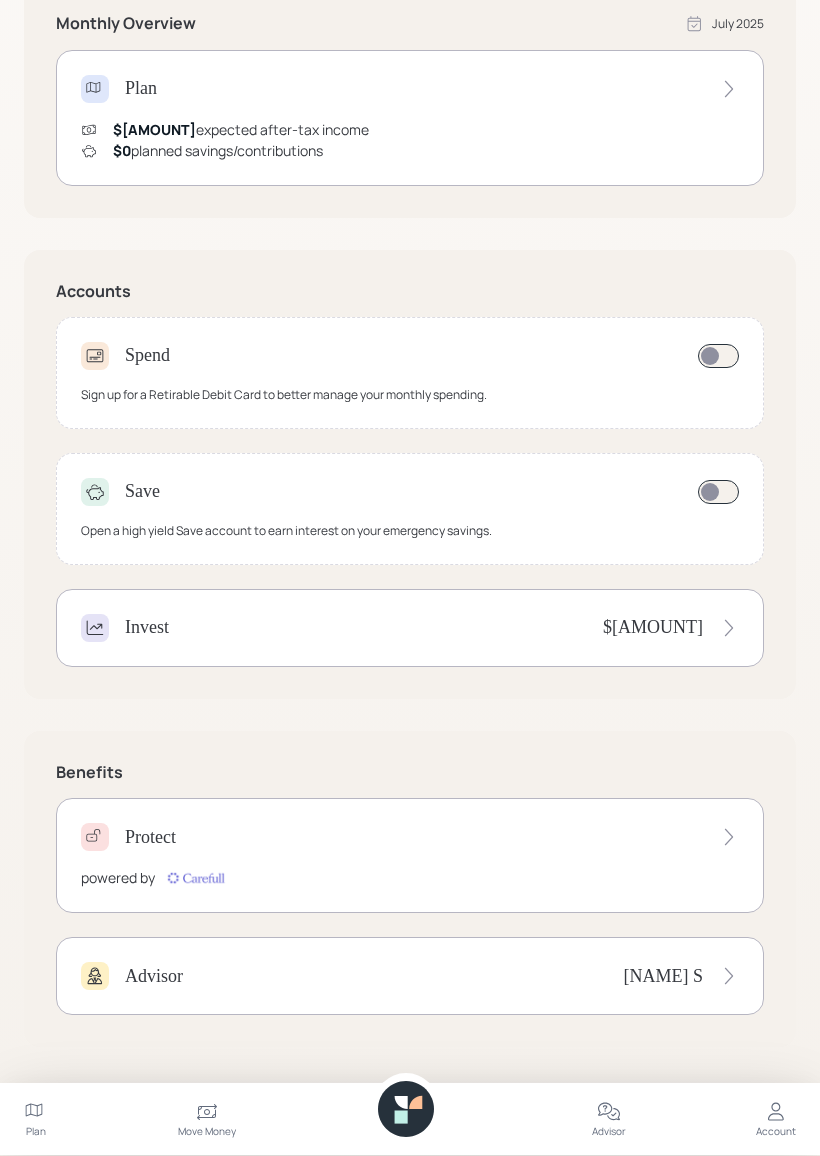 scroll, scrollTop: 422, scrollLeft: 0, axis: vertical 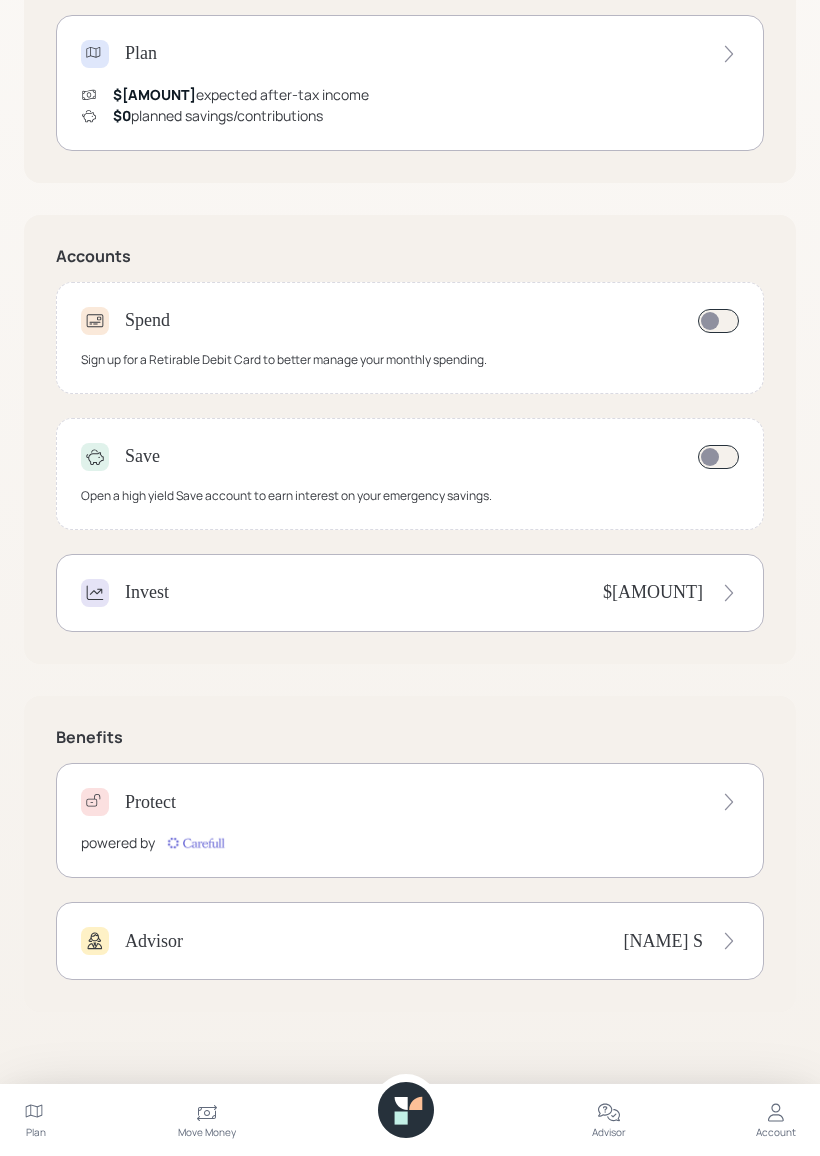 click at bounding box center (776, 1113) 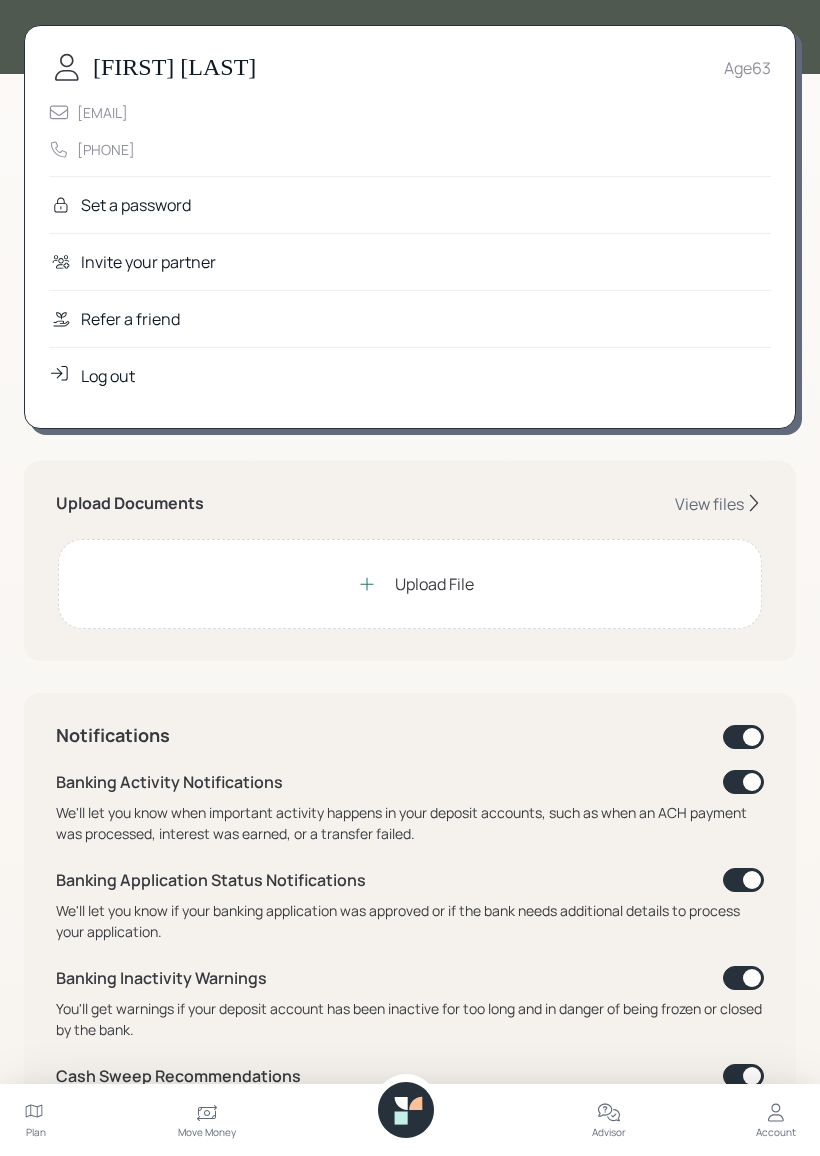 scroll, scrollTop: 0, scrollLeft: 0, axis: both 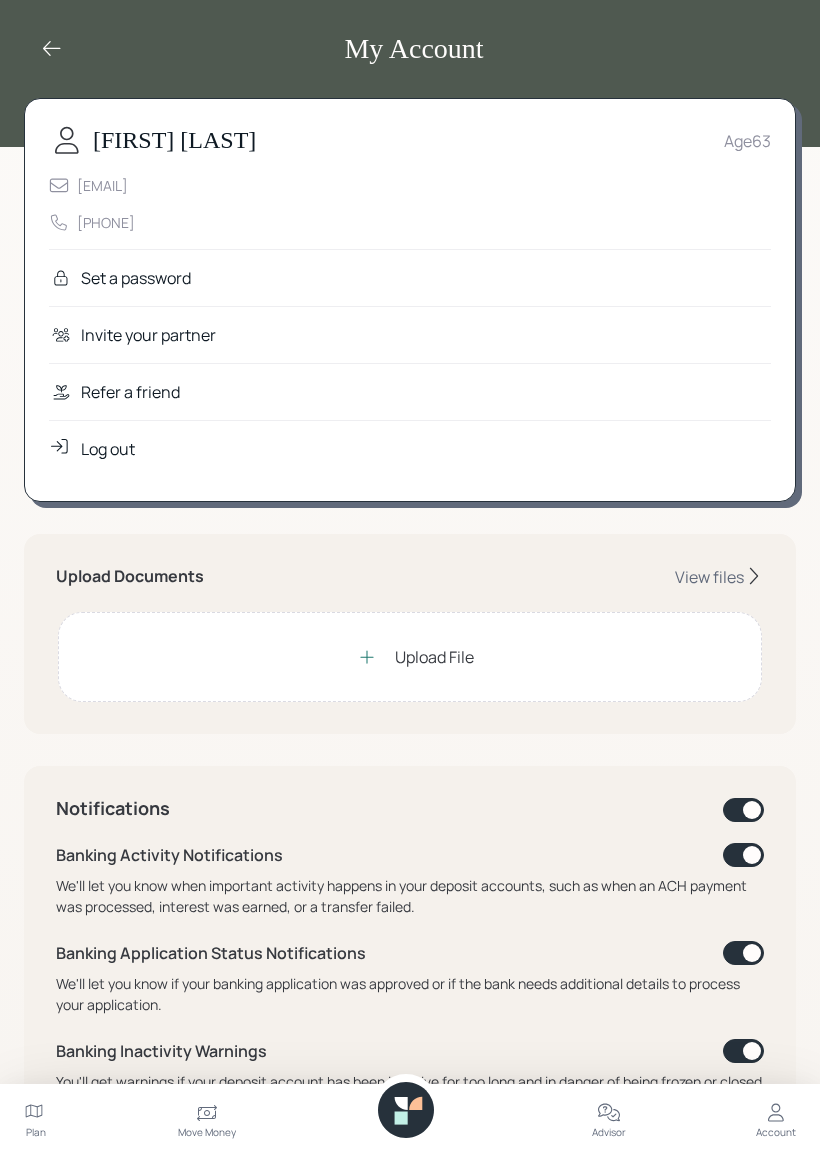 click at bounding box center (52, 49) 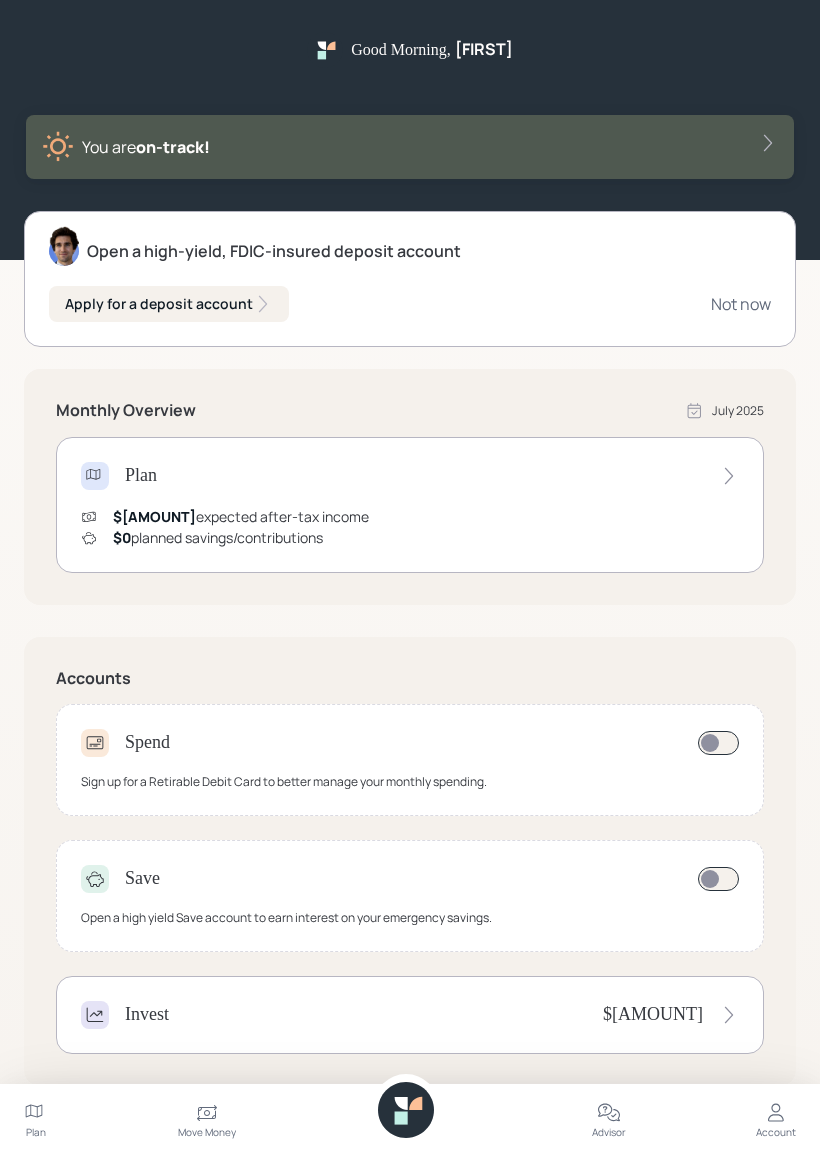 click on "Plan" at bounding box center (36, 1132) 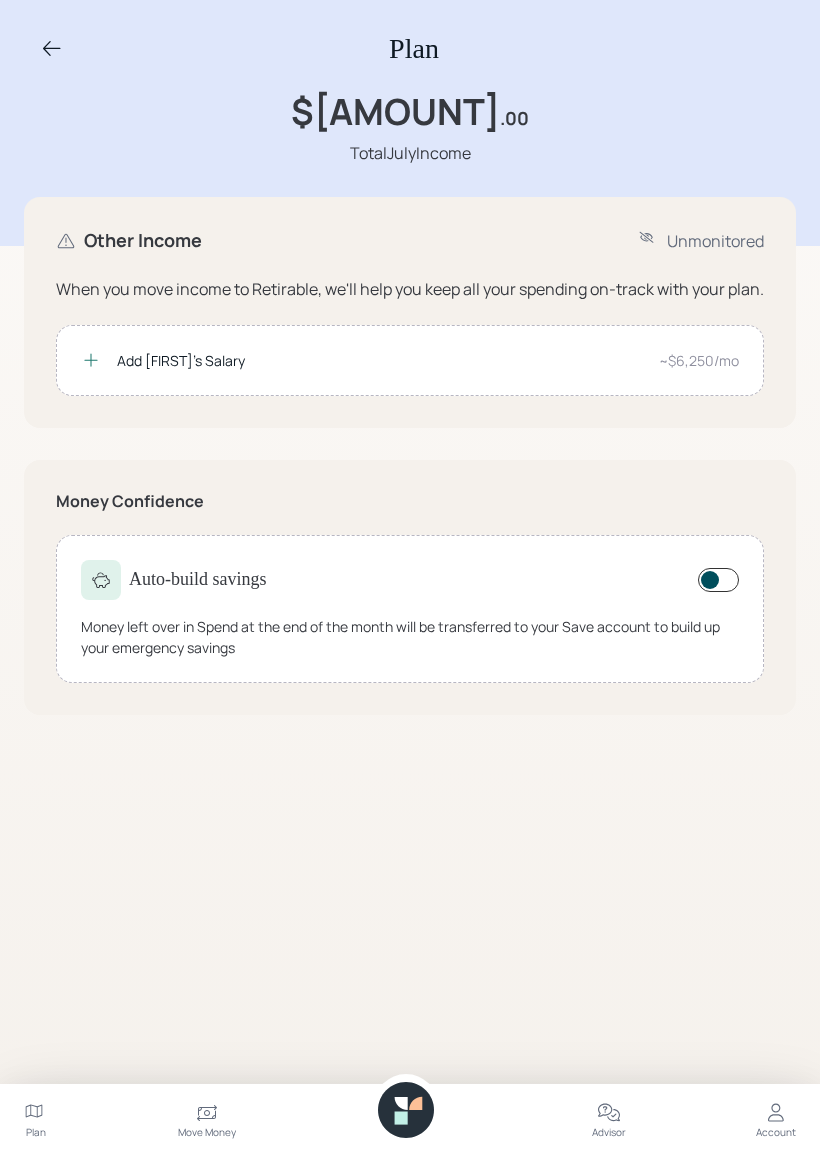 click at bounding box center [207, 1113] 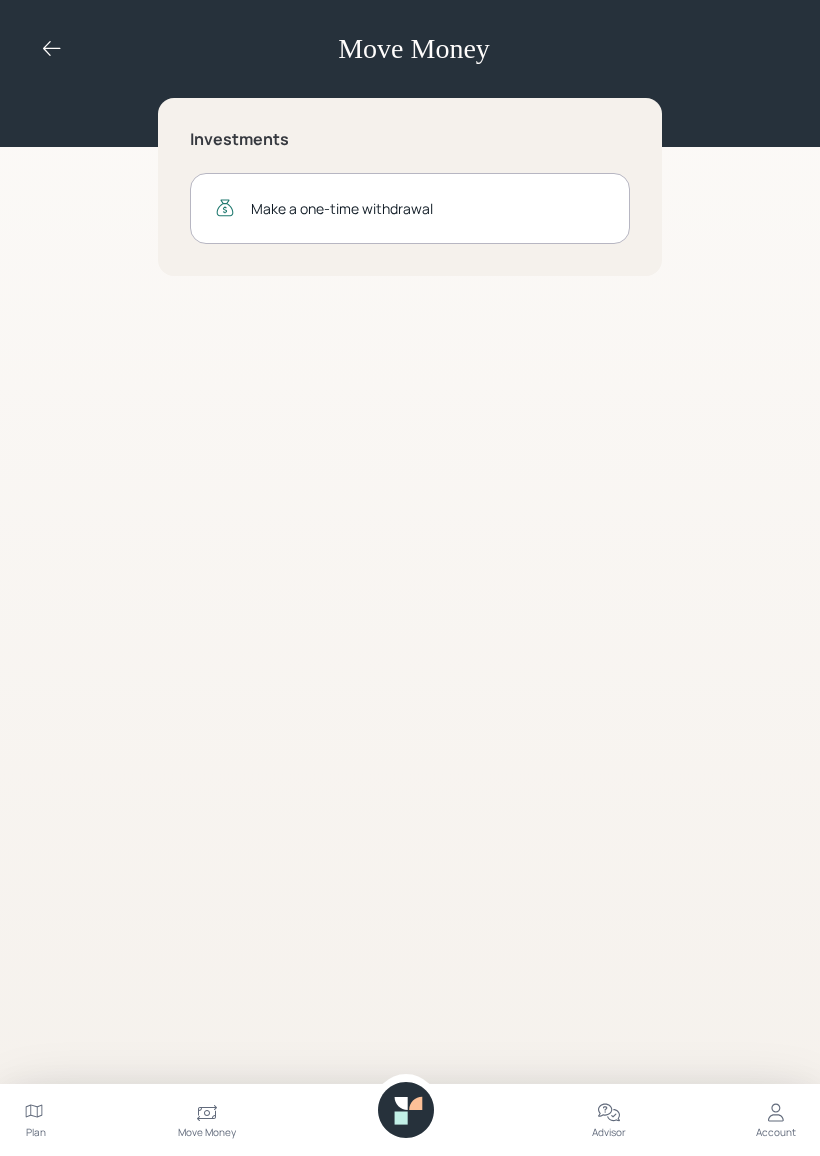 click at bounding box center [401, 1103] 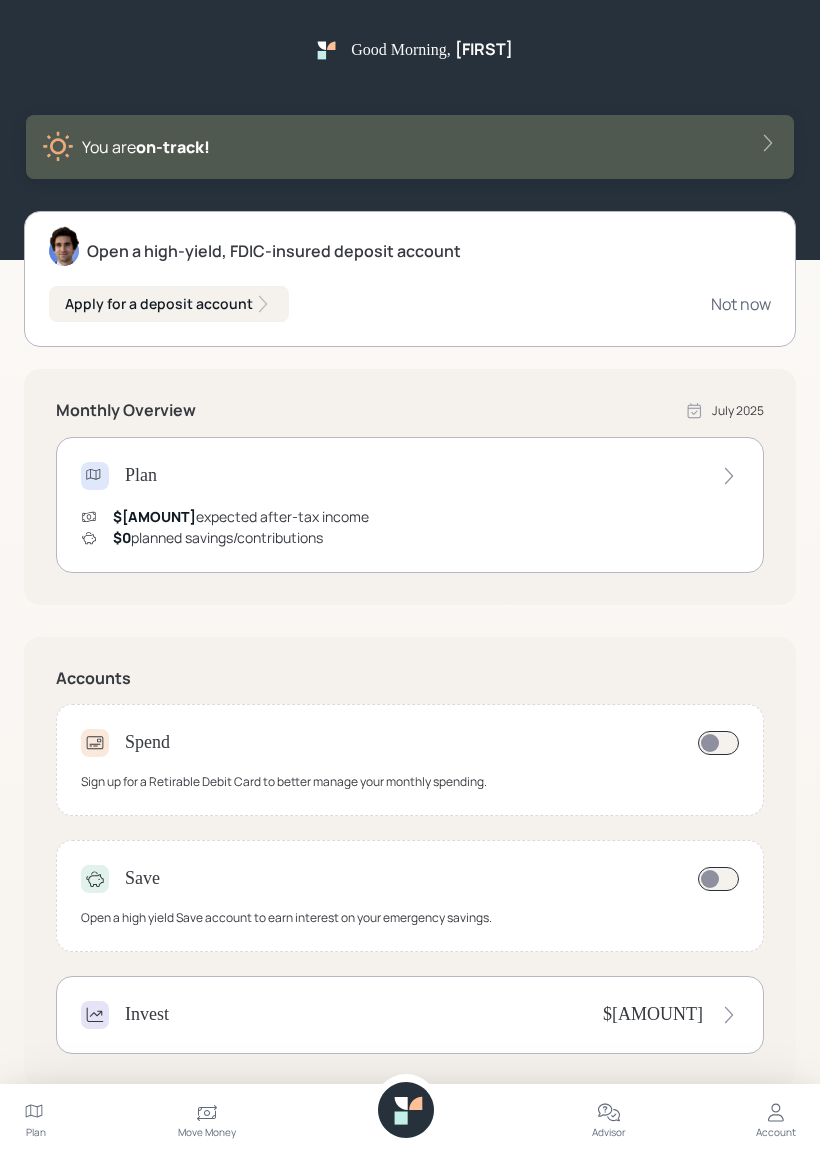 click on "You are  on‑track!" at bounding box center [410, 147] 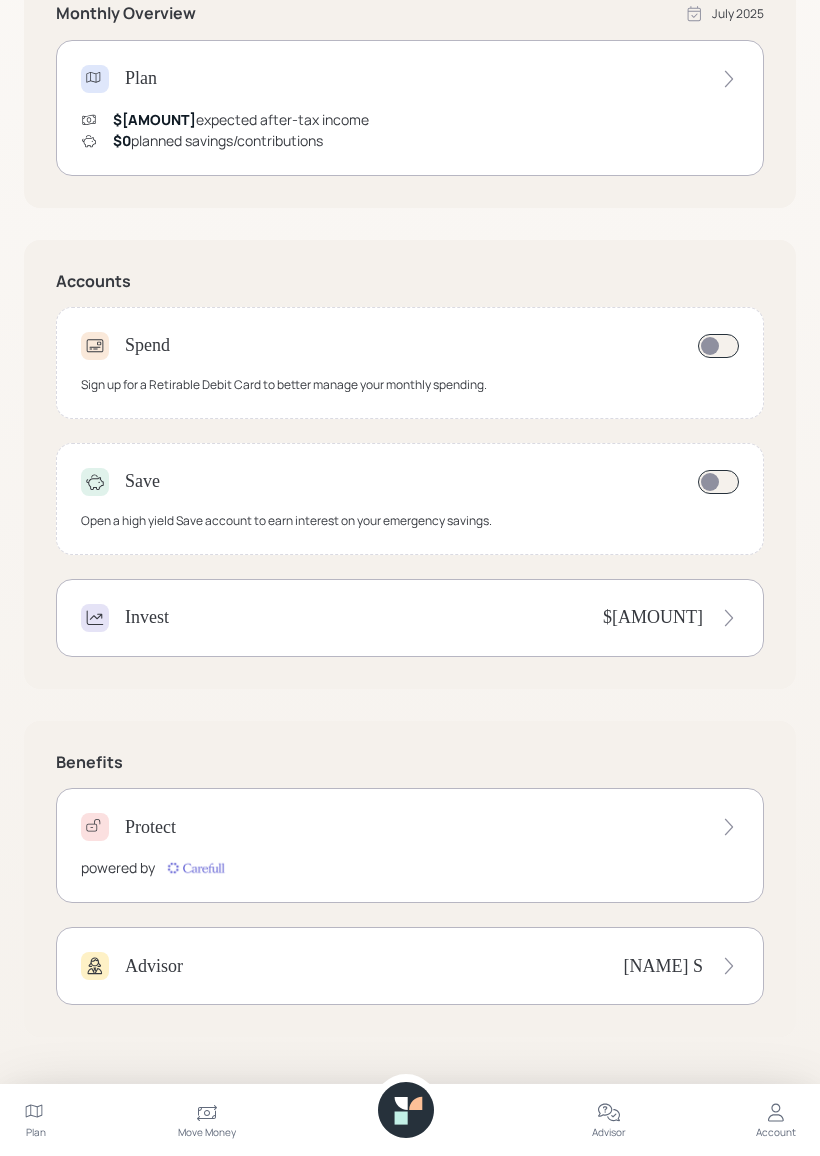 scroll, scrollTop: 454, scrollLeft: 0, axis: vertical 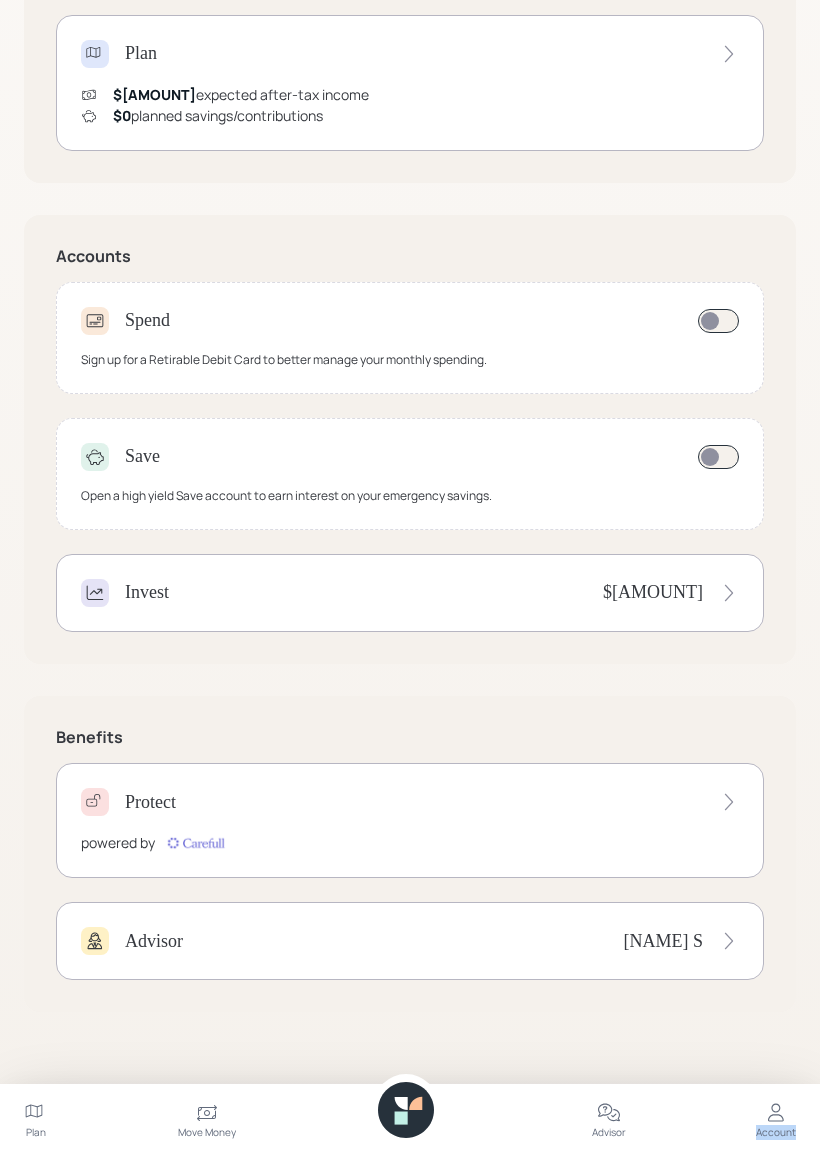 click at bounding box center (776, 1113) 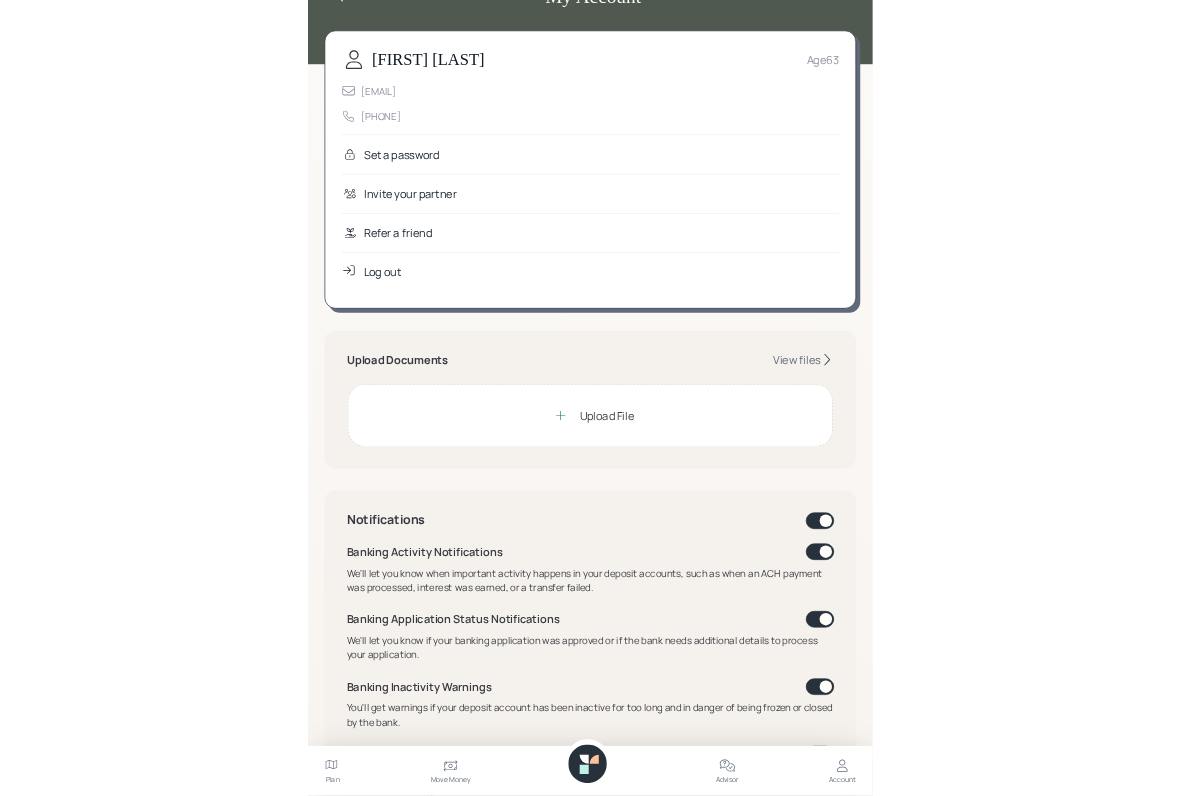 scroll, scrollTop: 0, scrollLeft: 0, axis: both 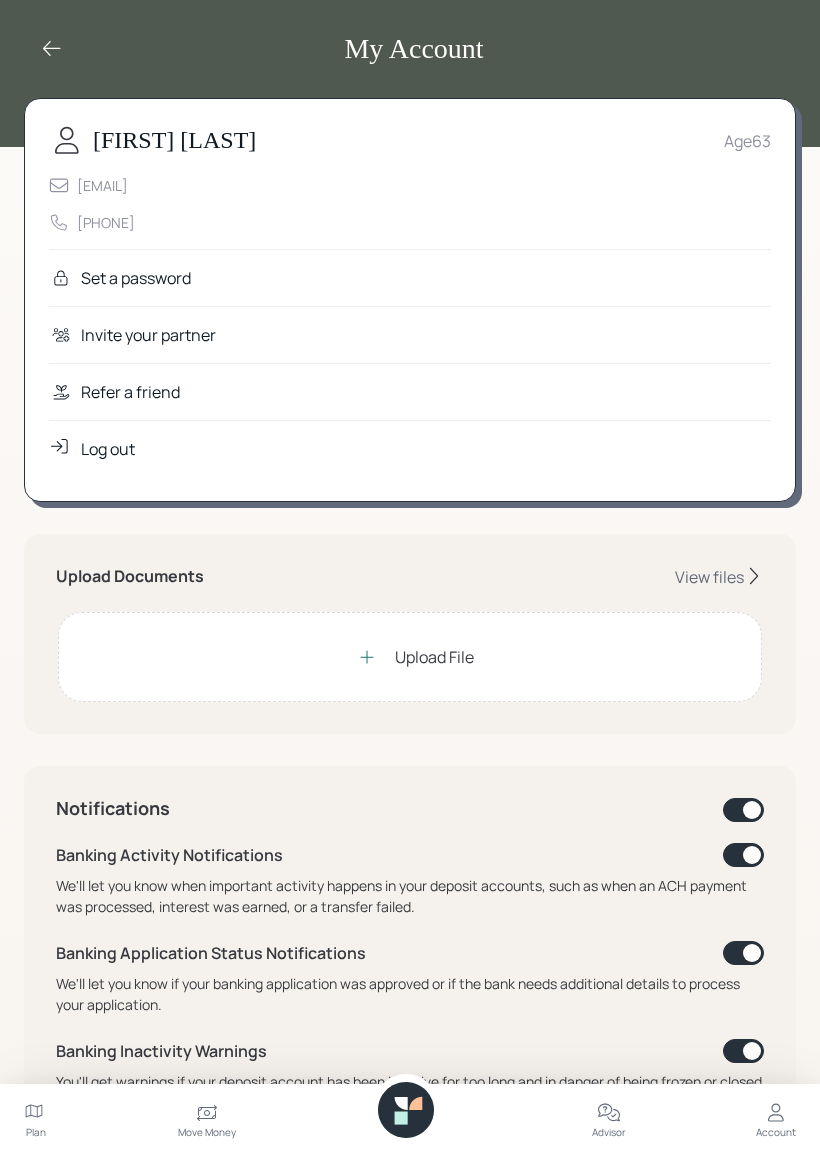 click at bounding box center (52, 49) 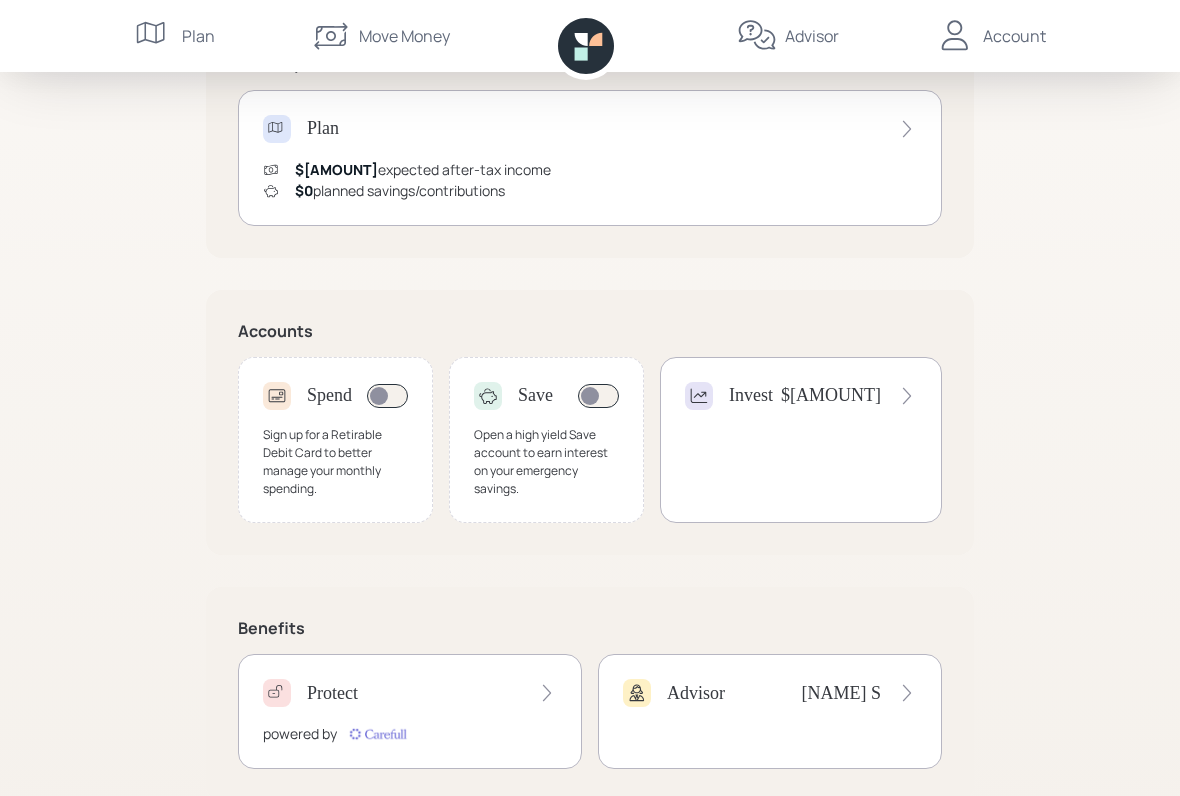 scroll, scrollTop: 438, scrollLeft: 0, axis: vertical 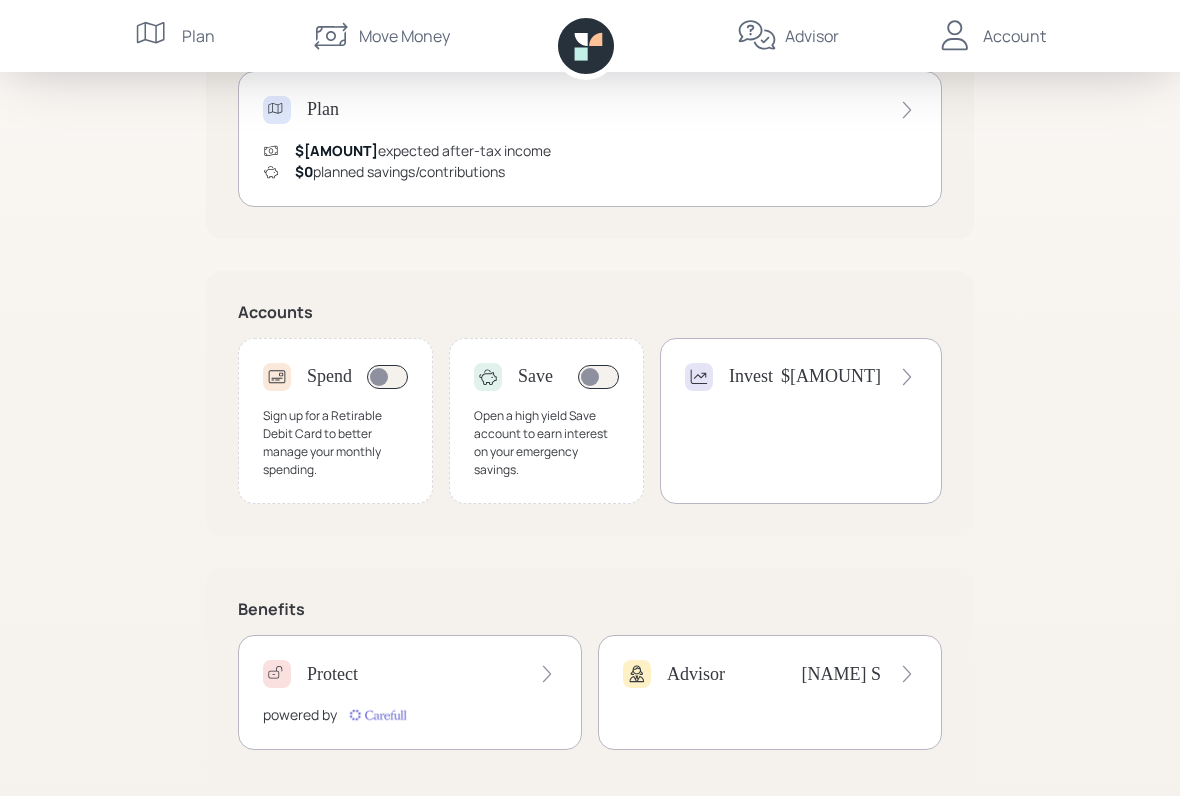 click at bounding box center (955, 35) 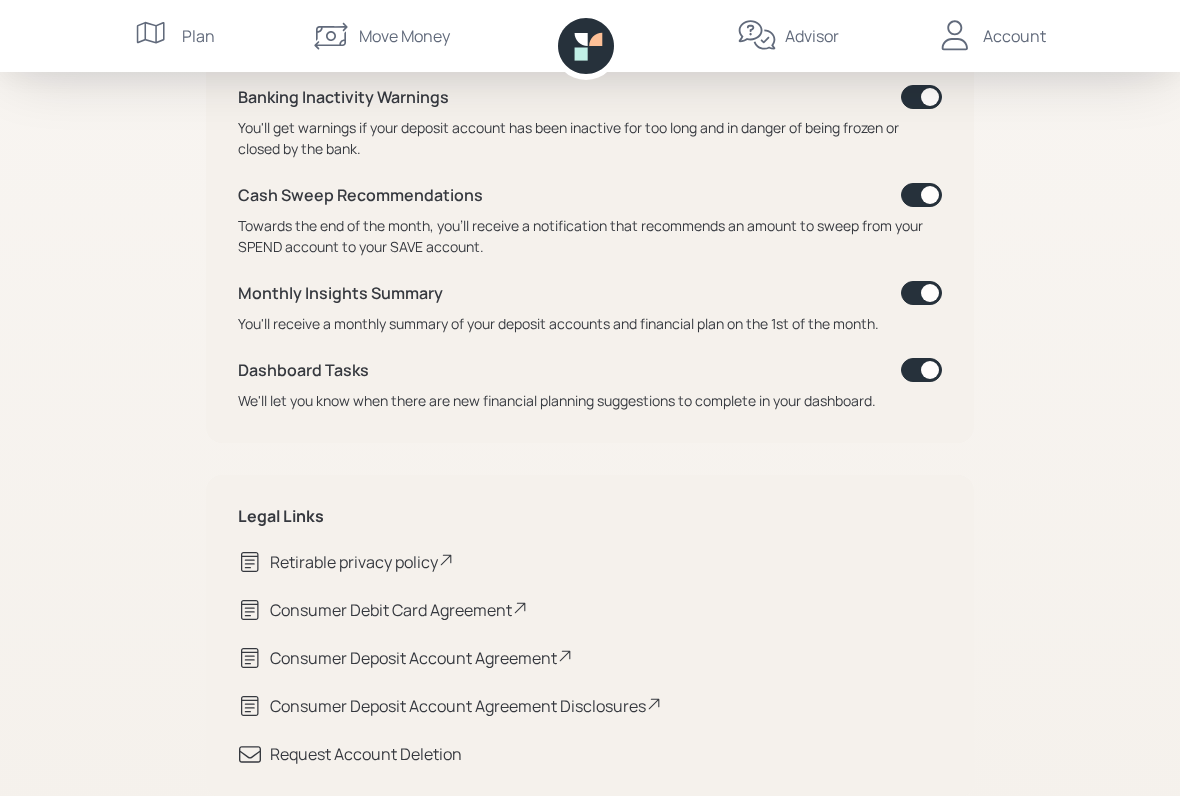scroll, scrollTop: 1060, scrollLeft: 0, axis: vertical 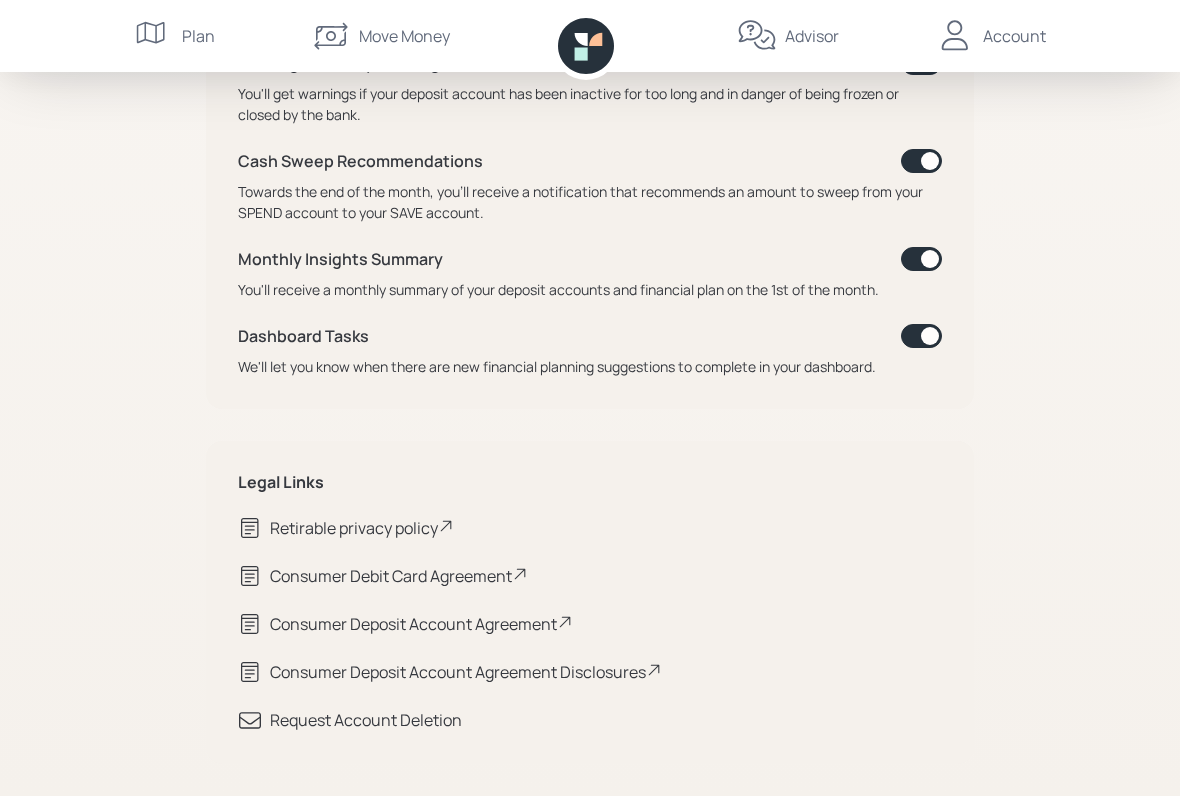 click at bounding box center [757, 36] 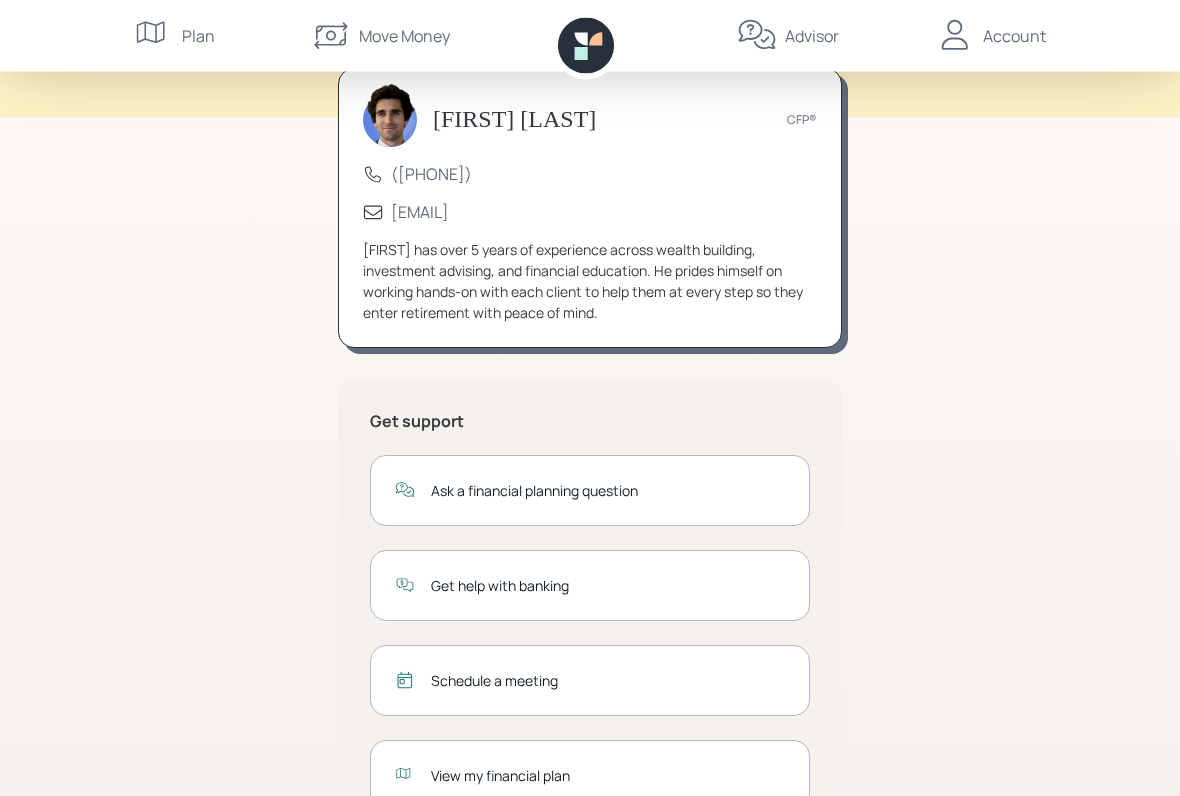 scroll, scrollTop: 0, scrollLeft: 0, axis: both 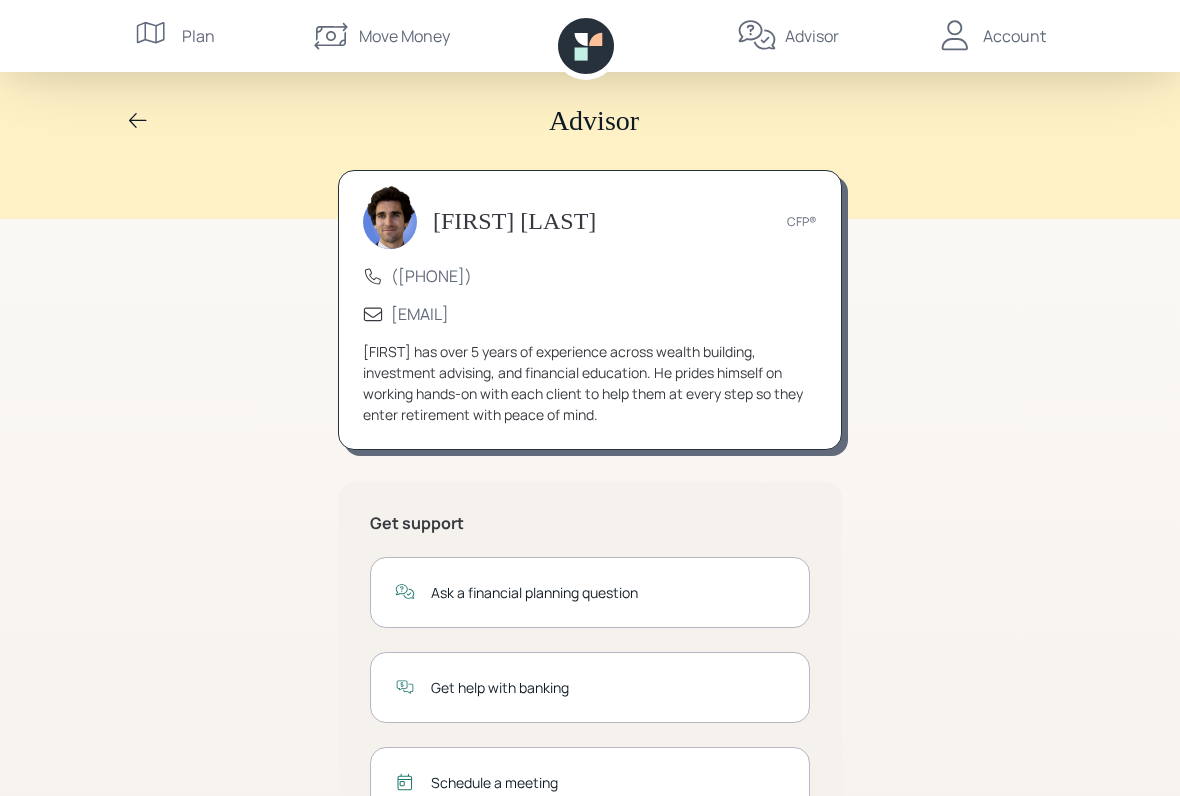 click at bounding box center [138, 121] 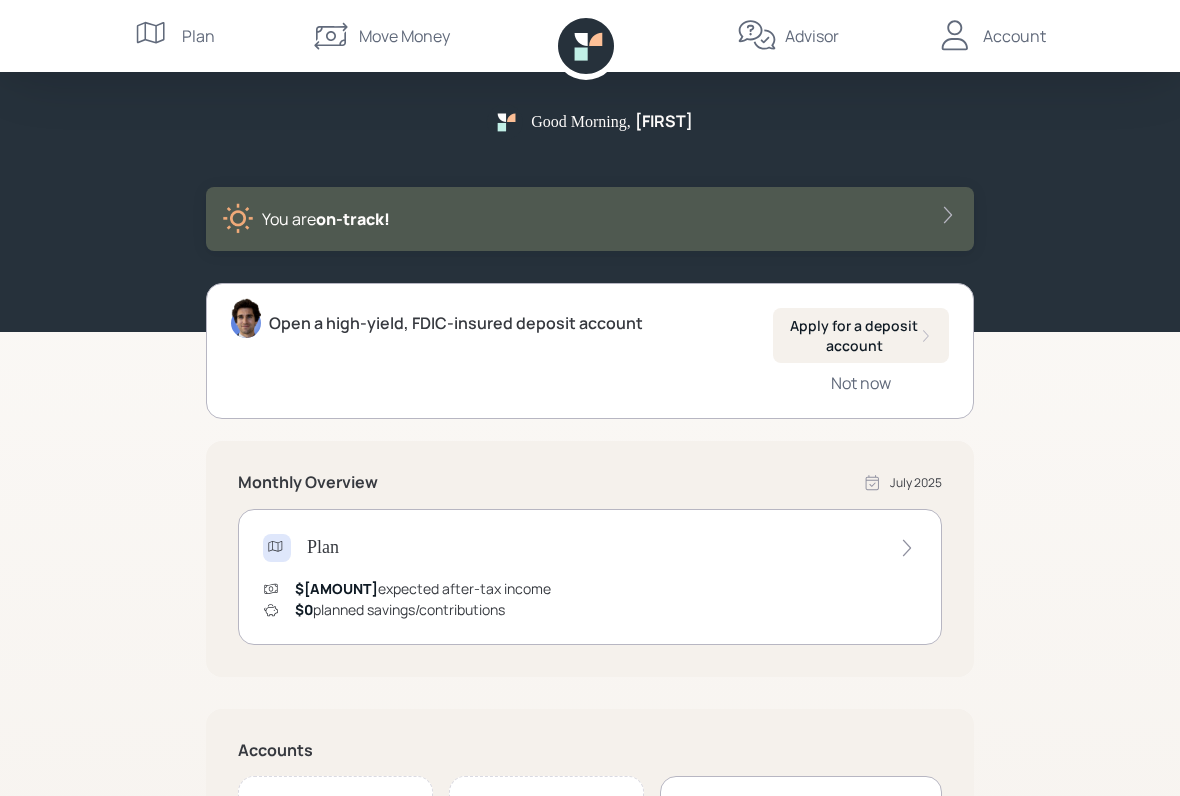 click at bounding box center (154, 36) 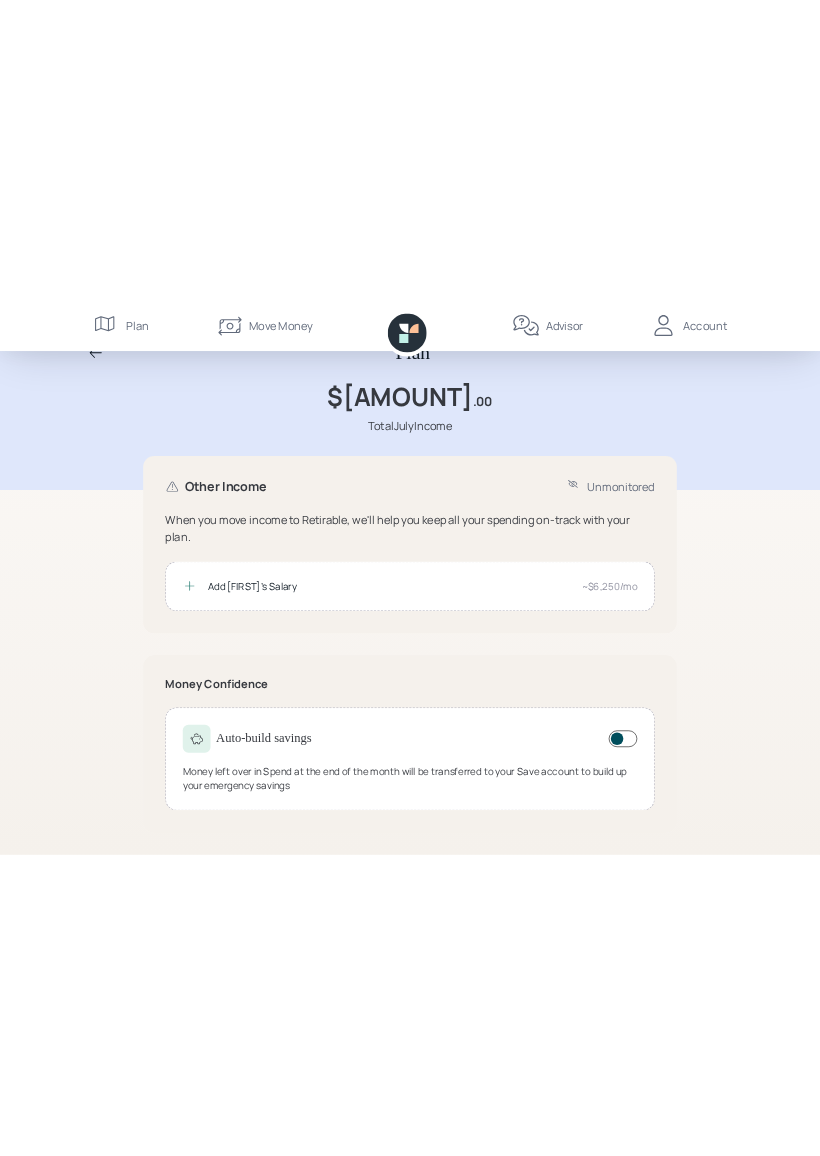scroll, scrollTop: 0, scrollLeft: 0, axis: both 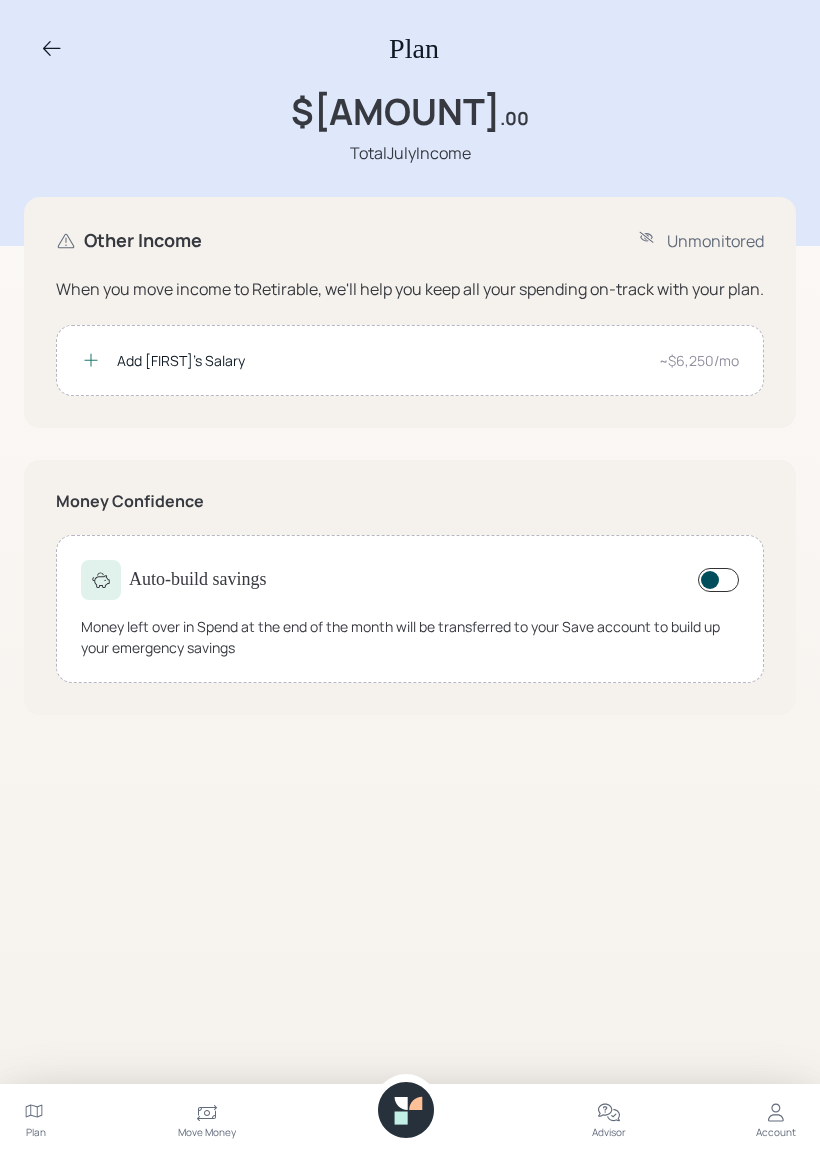 click at bounding box center (52, 49) 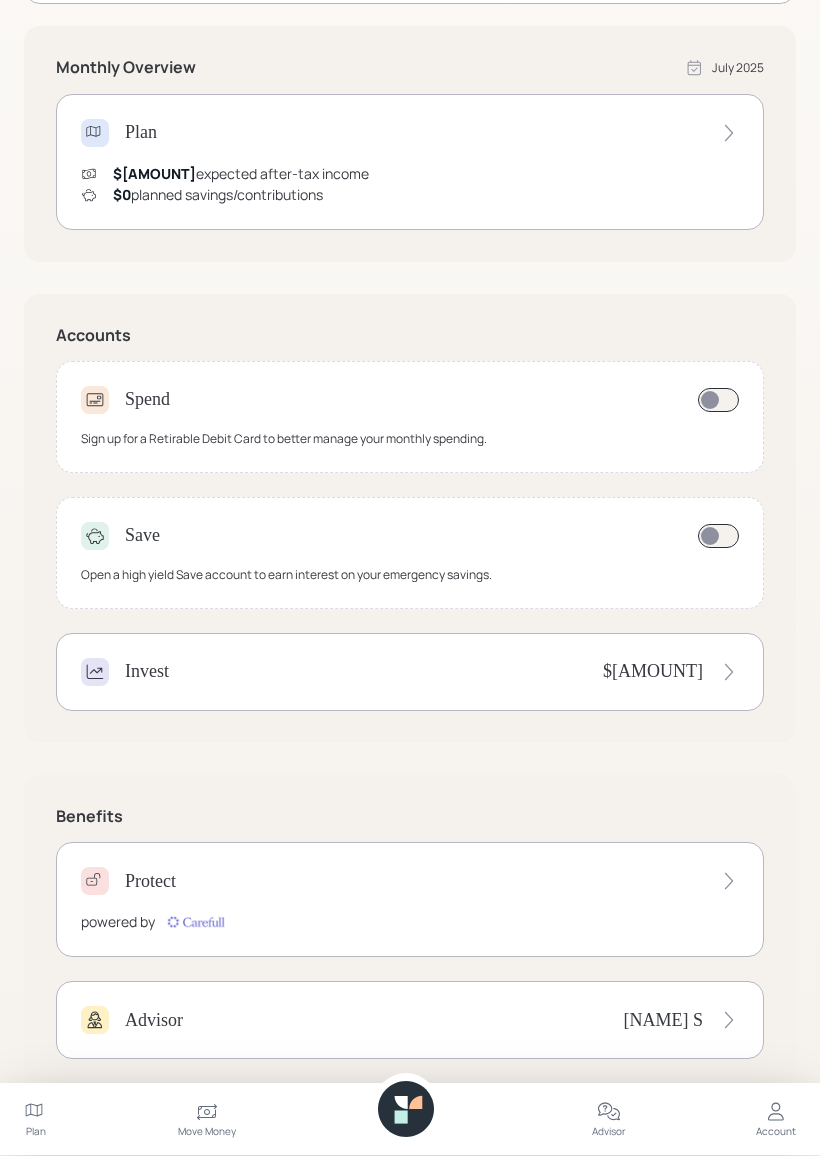 scroll, scrollTop: 422, scrollLeft: 0, axis: vertical 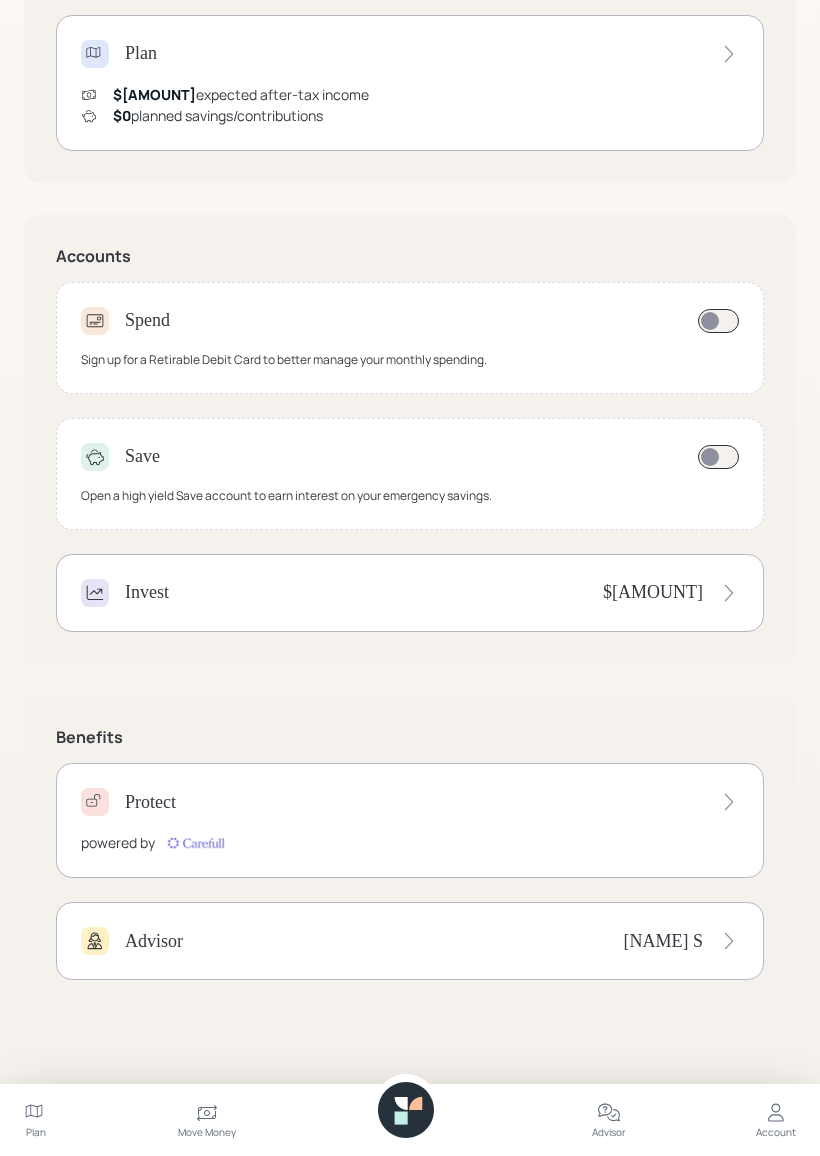 click at bounding box center (406, 1110) 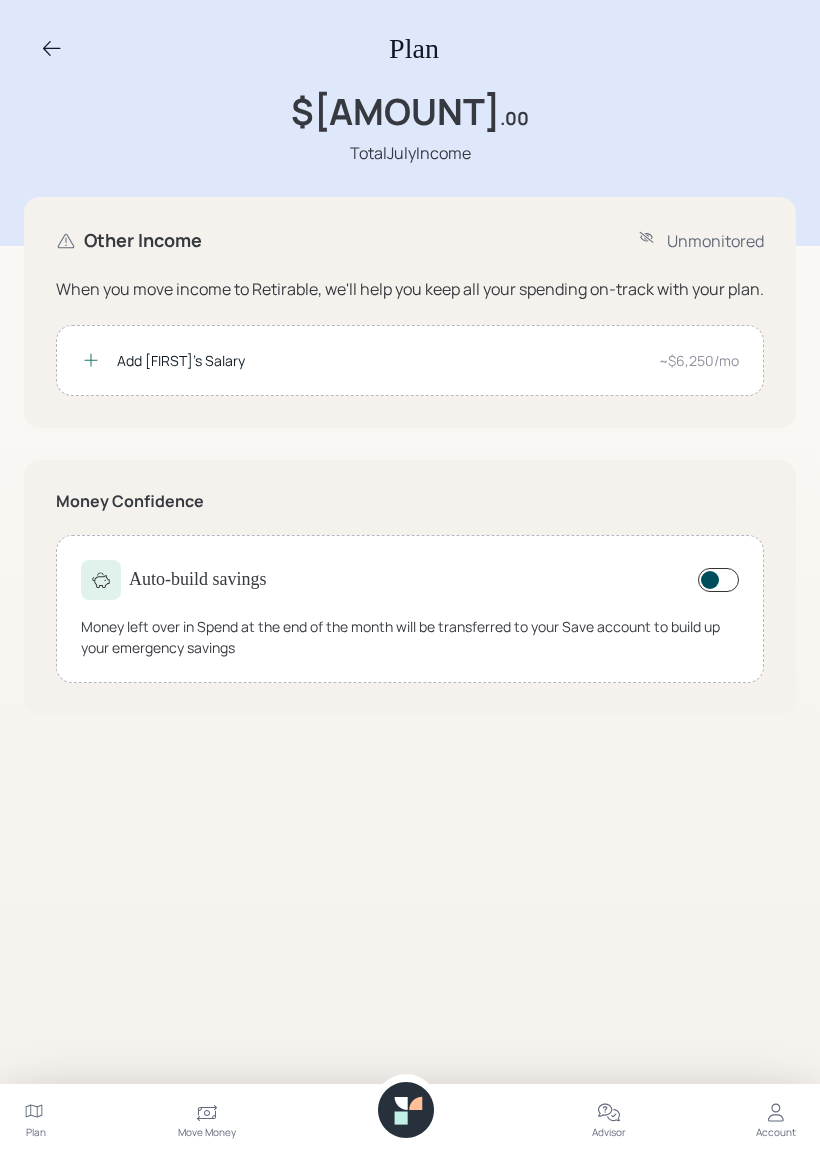scroll, scrollTop: 0, scrollLeft: 0, axis: both 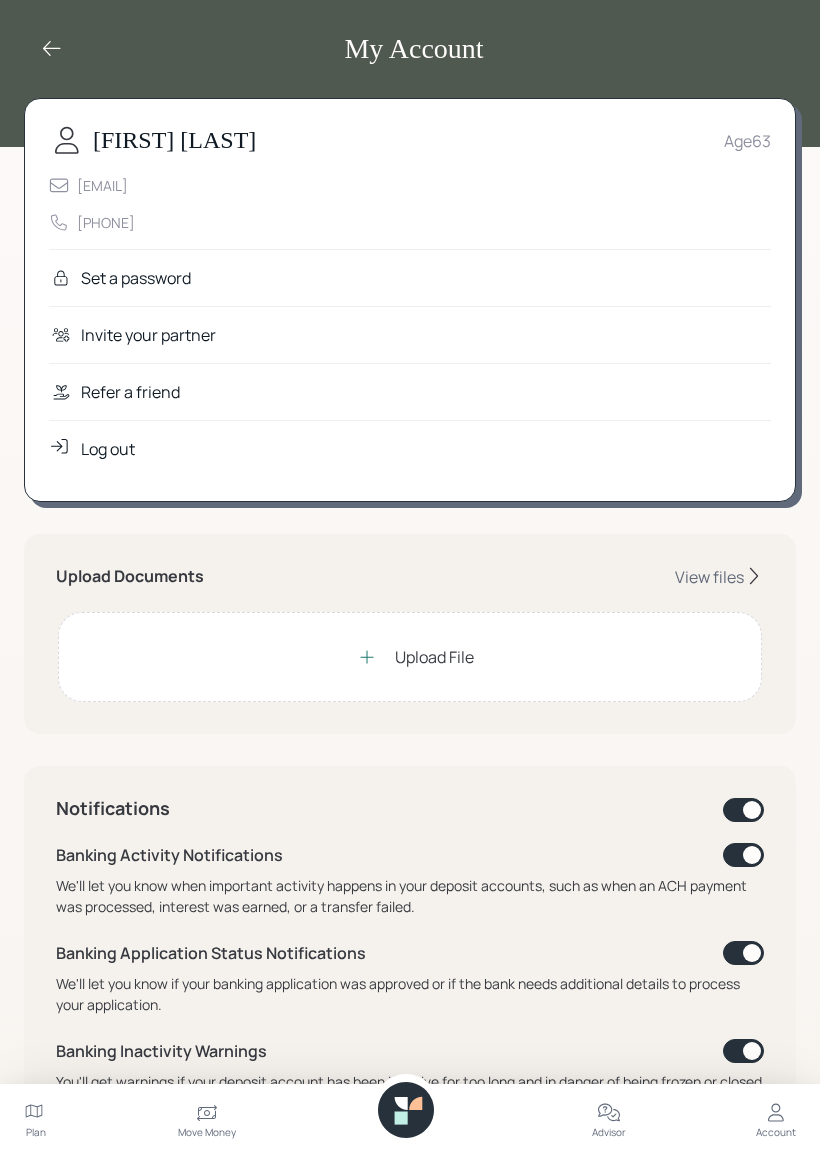 click on "Log out" at bounding box center (136, 278) 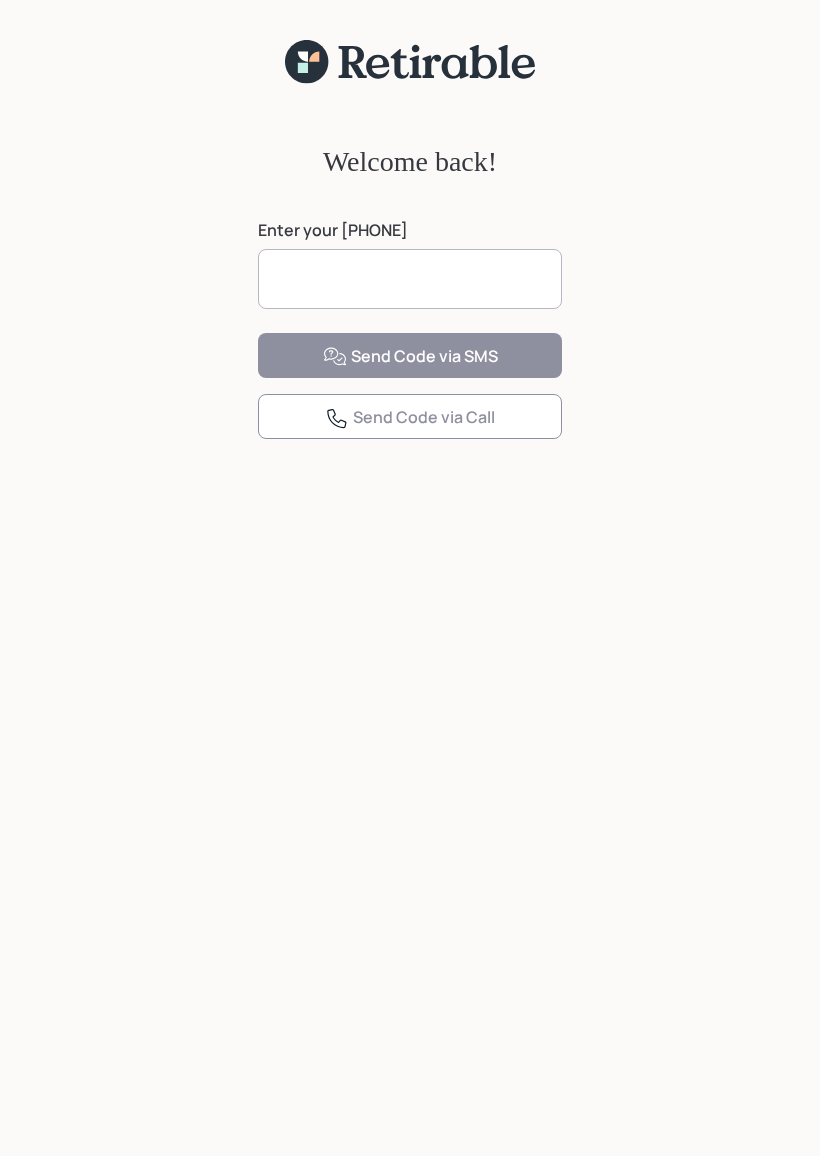 scroll, scrollTop: 0, scrollLeft: 0, axis: both 